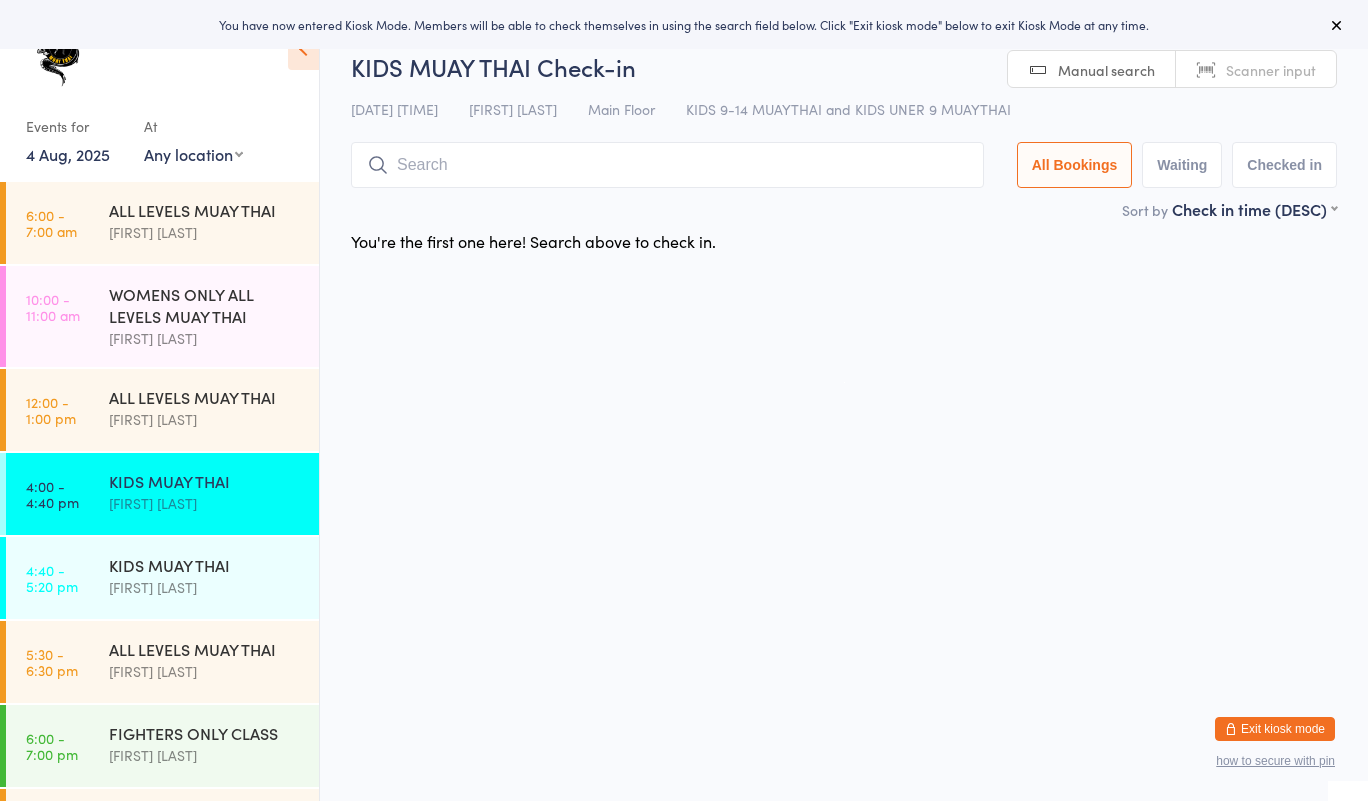 scroll, scrollTop: 0, scrollLeft: 0, axis: both 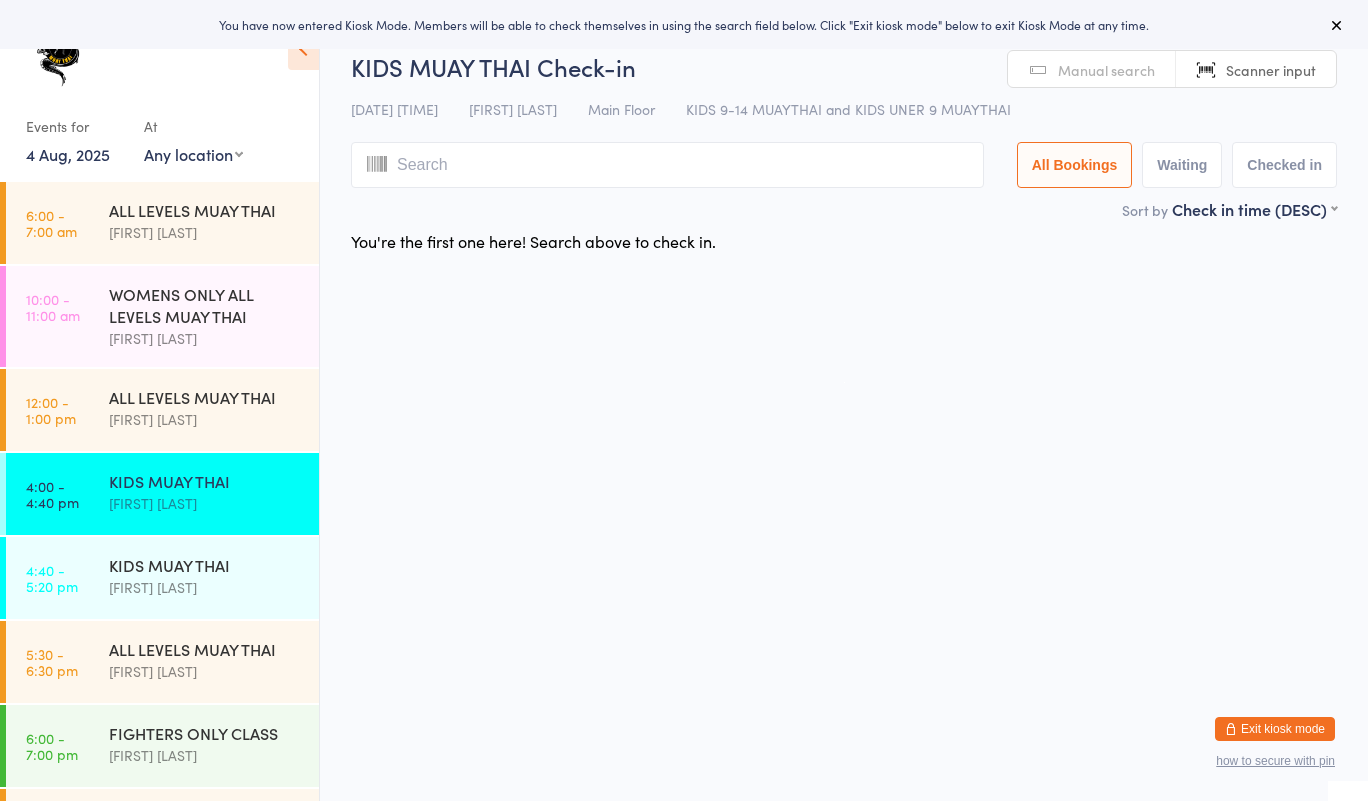 click on "You have now entered Kiosk Mode. Members will be able to check themselves in using the search field below. Click "Exit kiosk mode" below to exit Kiosk Mode at any time. Events for 4 Aug, 2025 4 Aug, 2025
August 2025
Sun Mon Tue Wed Thu Fri Sat
31
27
28
29
30
31
01
02
32
03
04
05
06
07
08
09
33
10
11
12
13
14
15
16
34
17
18
19
20
21
22
23
35" at bounding box center (684, 400) 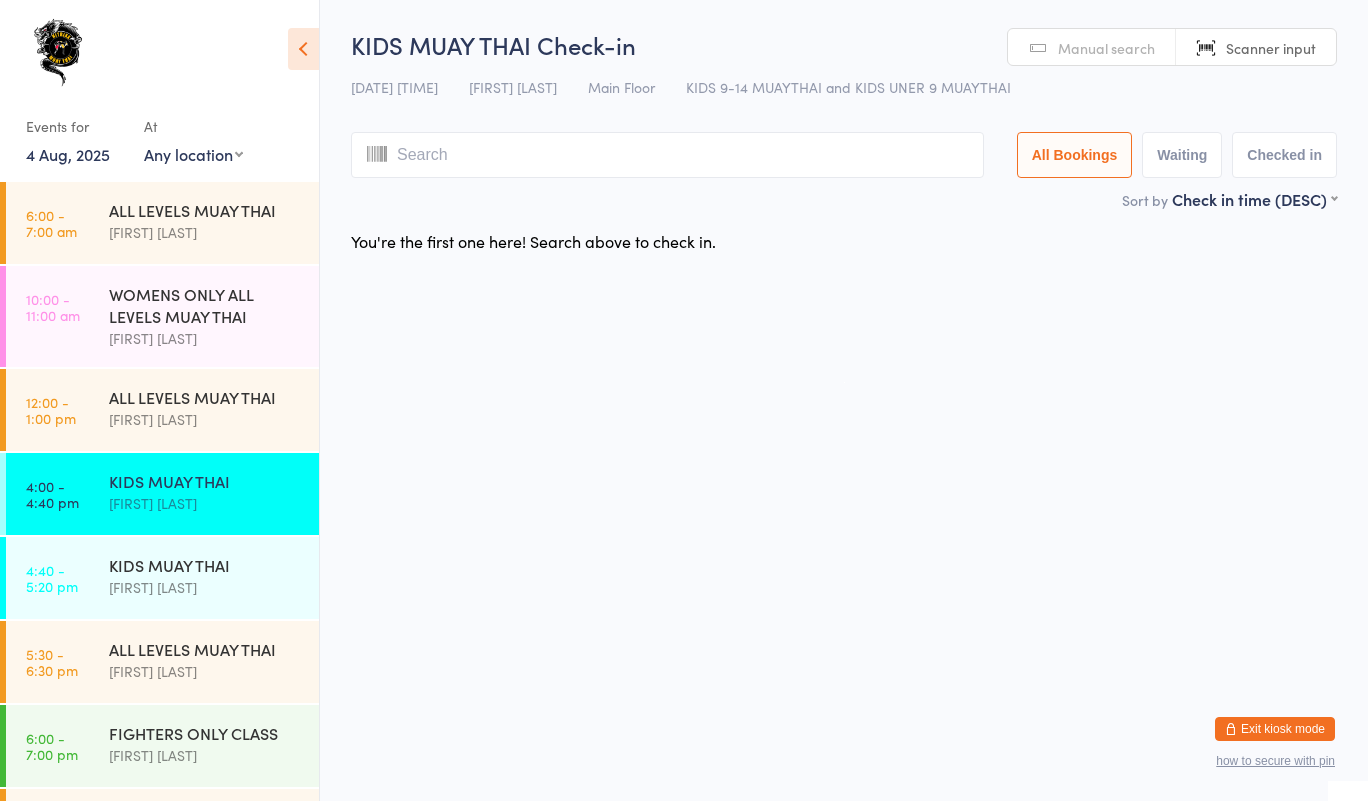 click at bounding box center [303, 49] 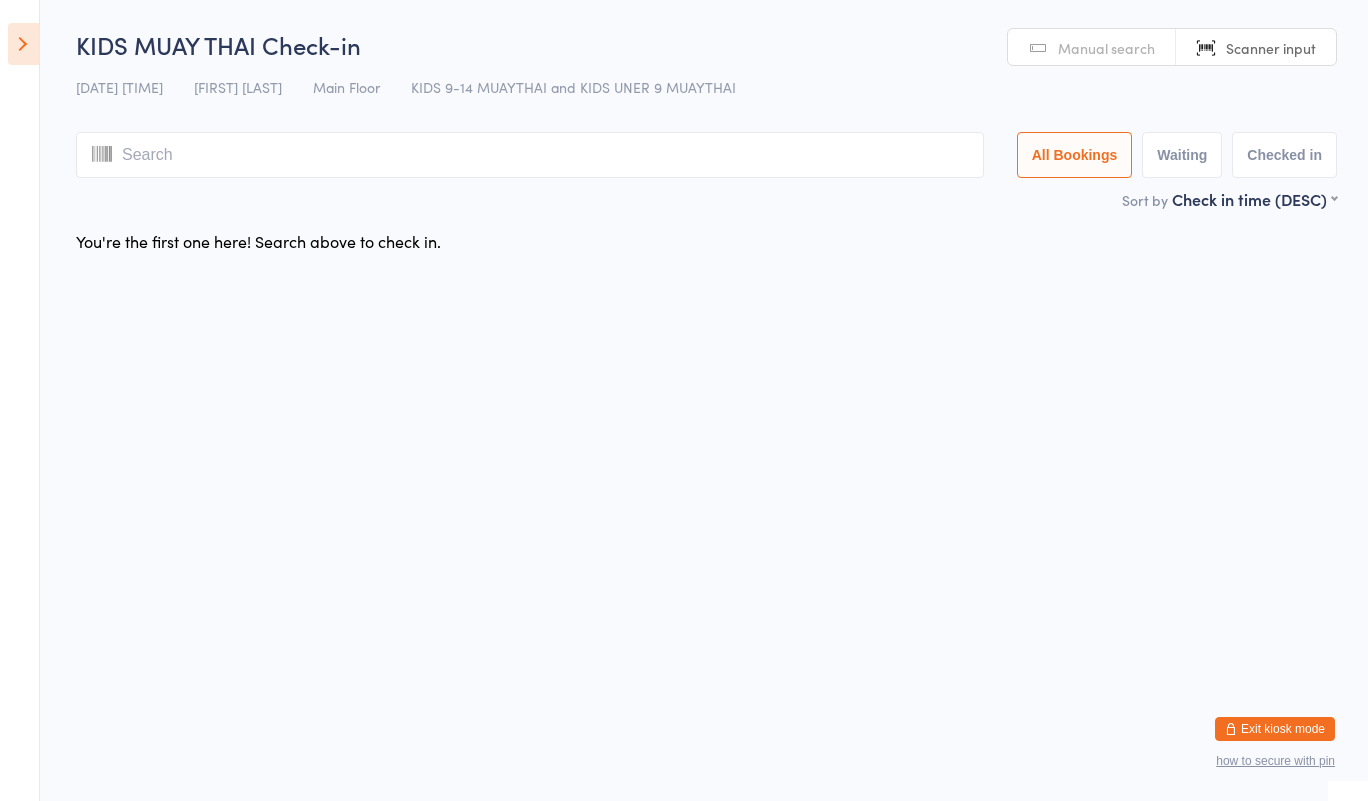 click at bounding box center [23, 44] 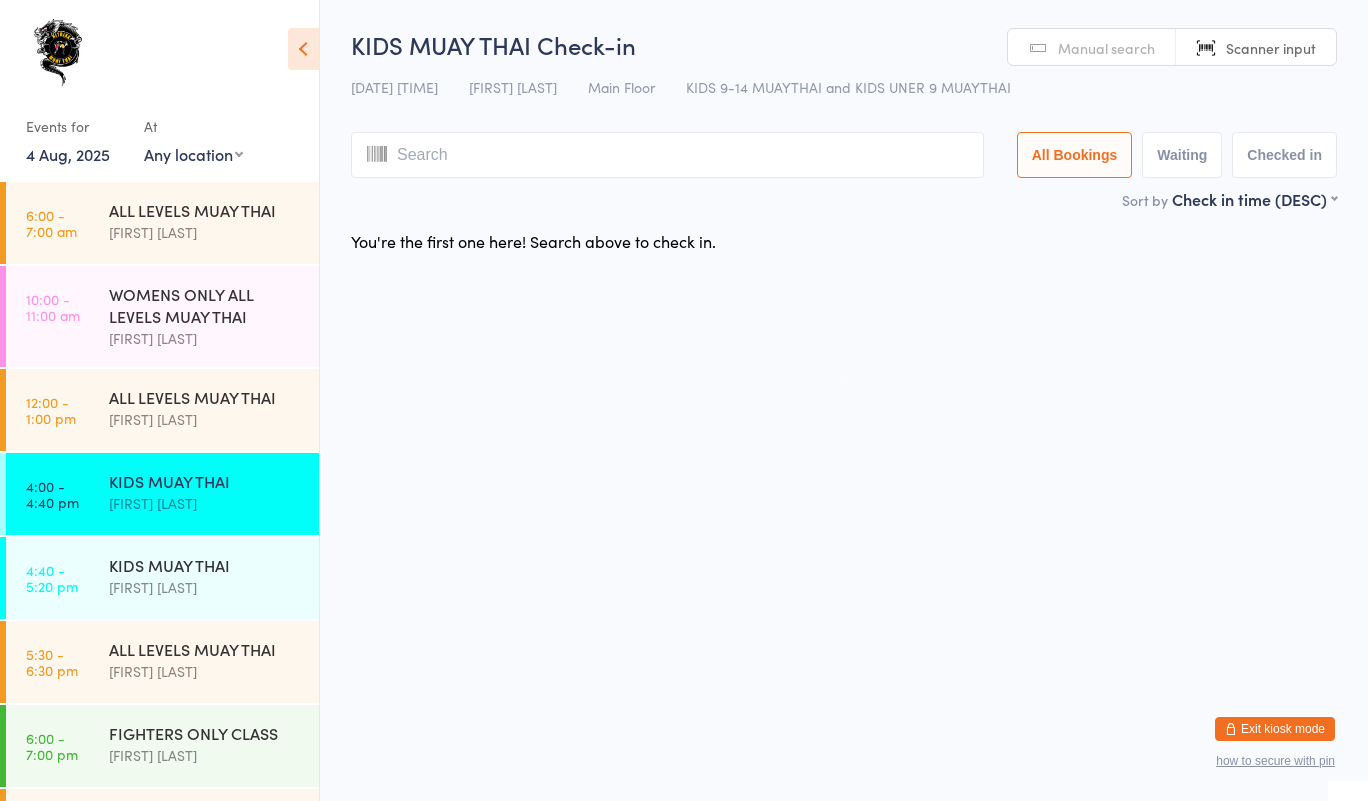 click on "4 Aug, 2025" at bounding box center [68, 154] 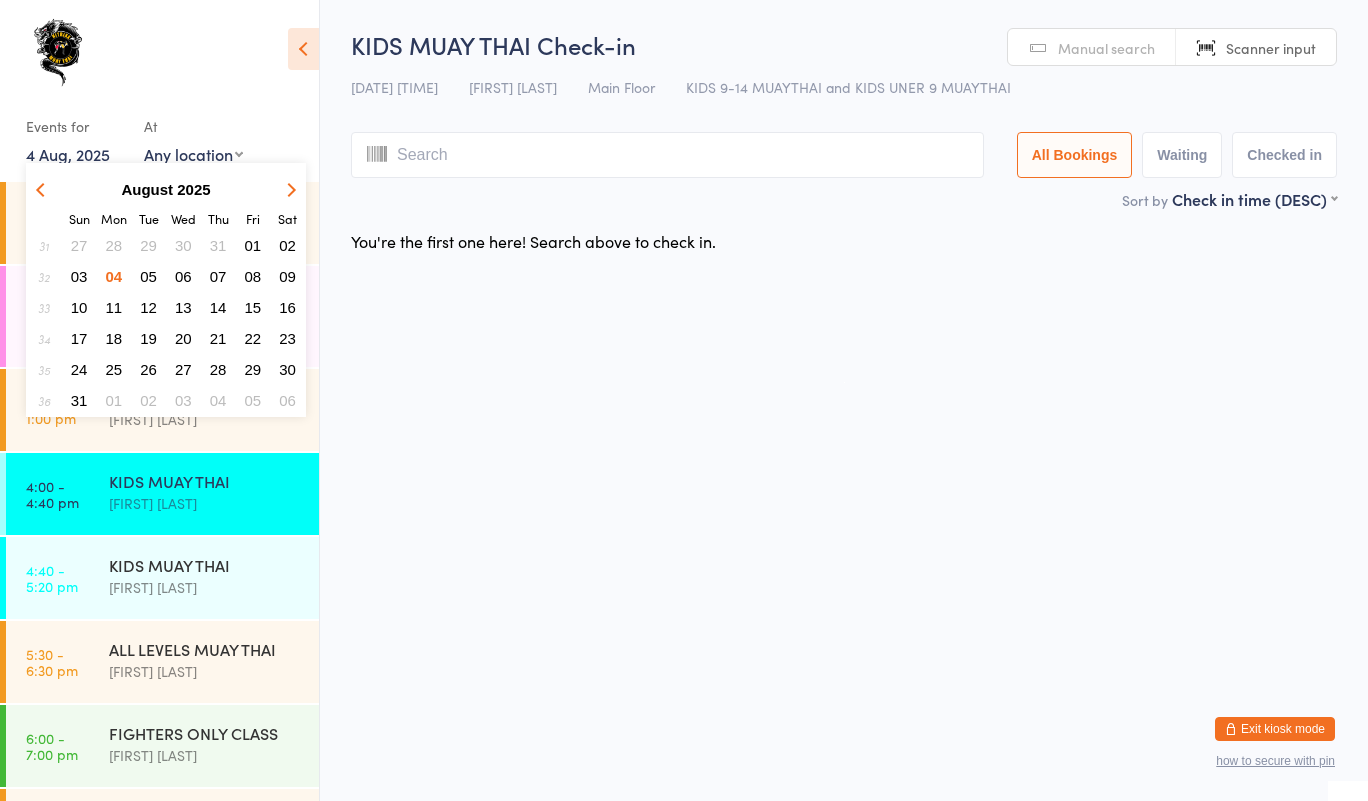 click on "Waiting" at bounding box center (1182, 155) 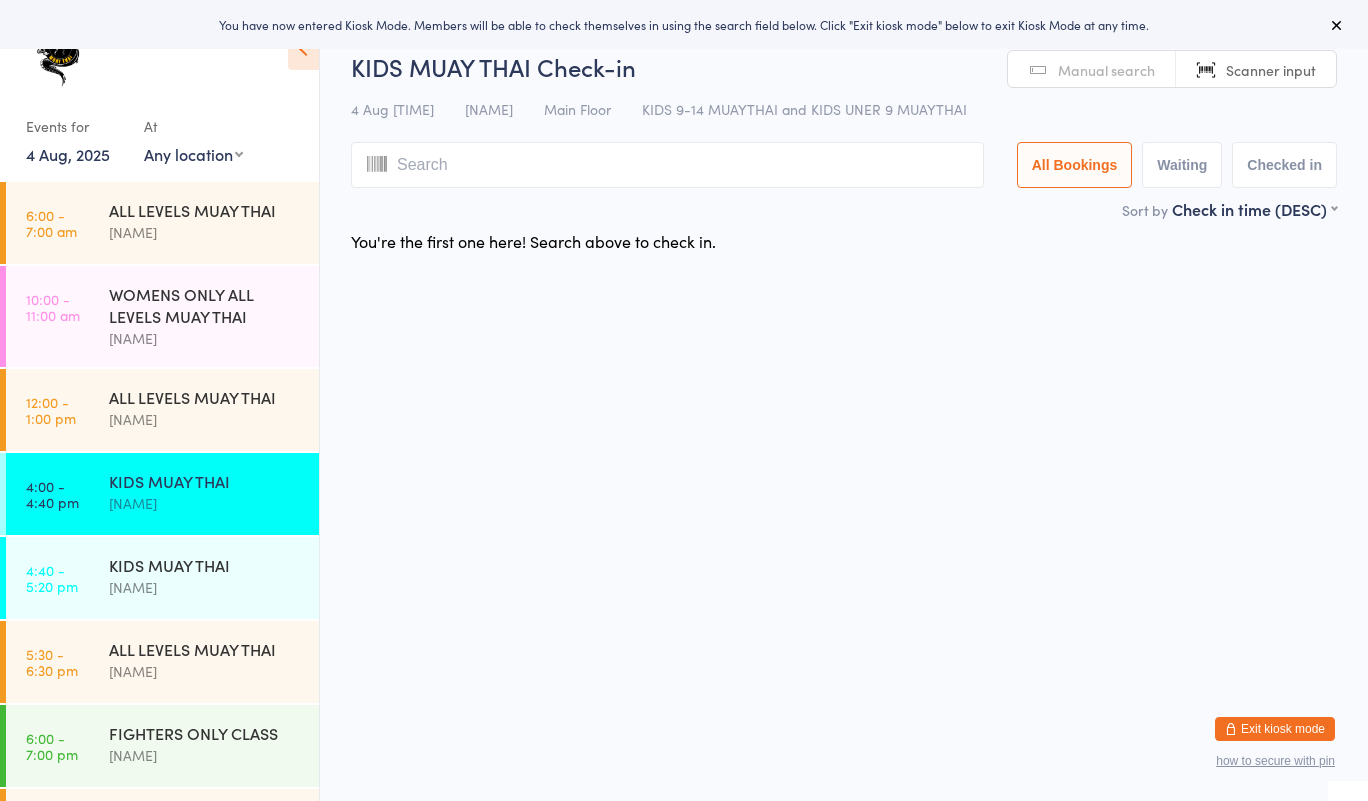 scroll, scrollTop: 0, scrollLeft: 0, axis: both 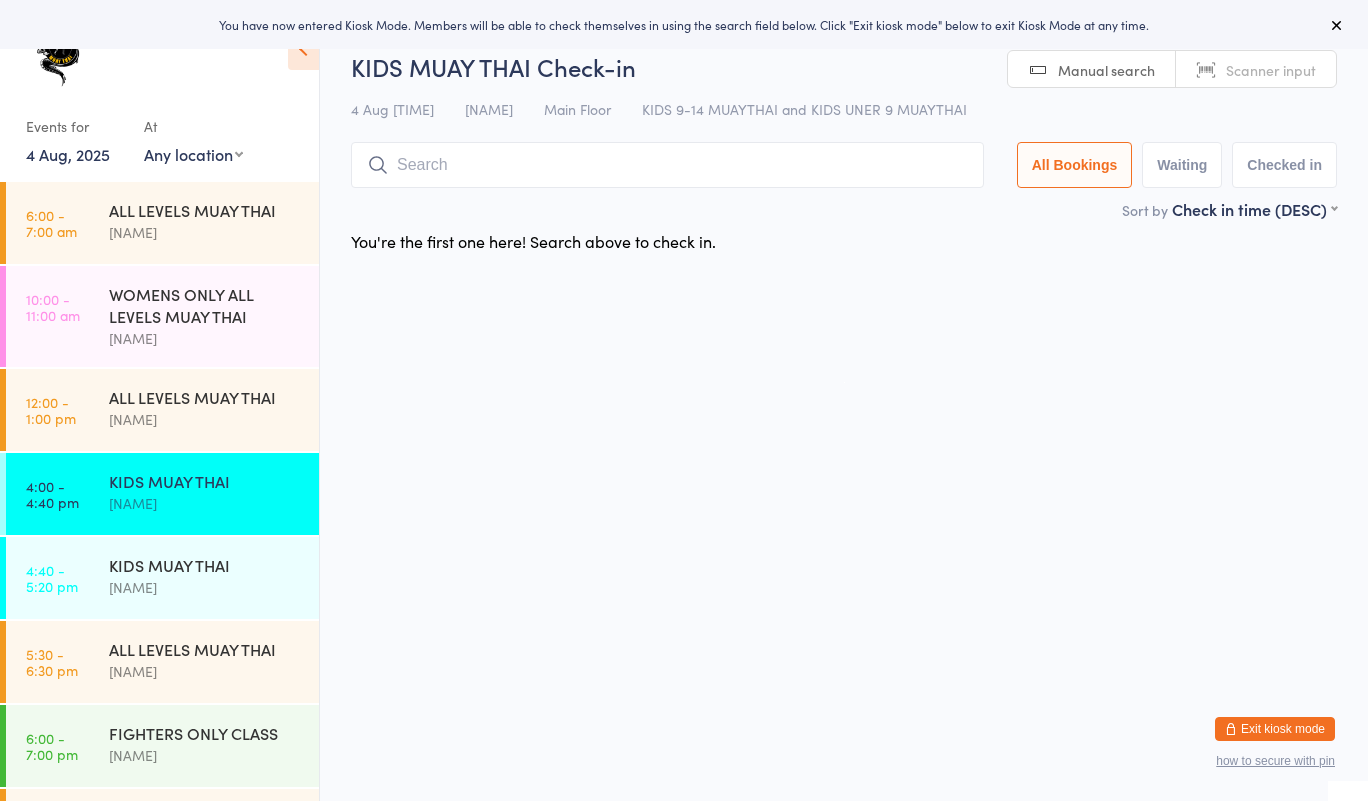 click on "You're the first one here! Search above to check in." at bounding box center [844, 241] 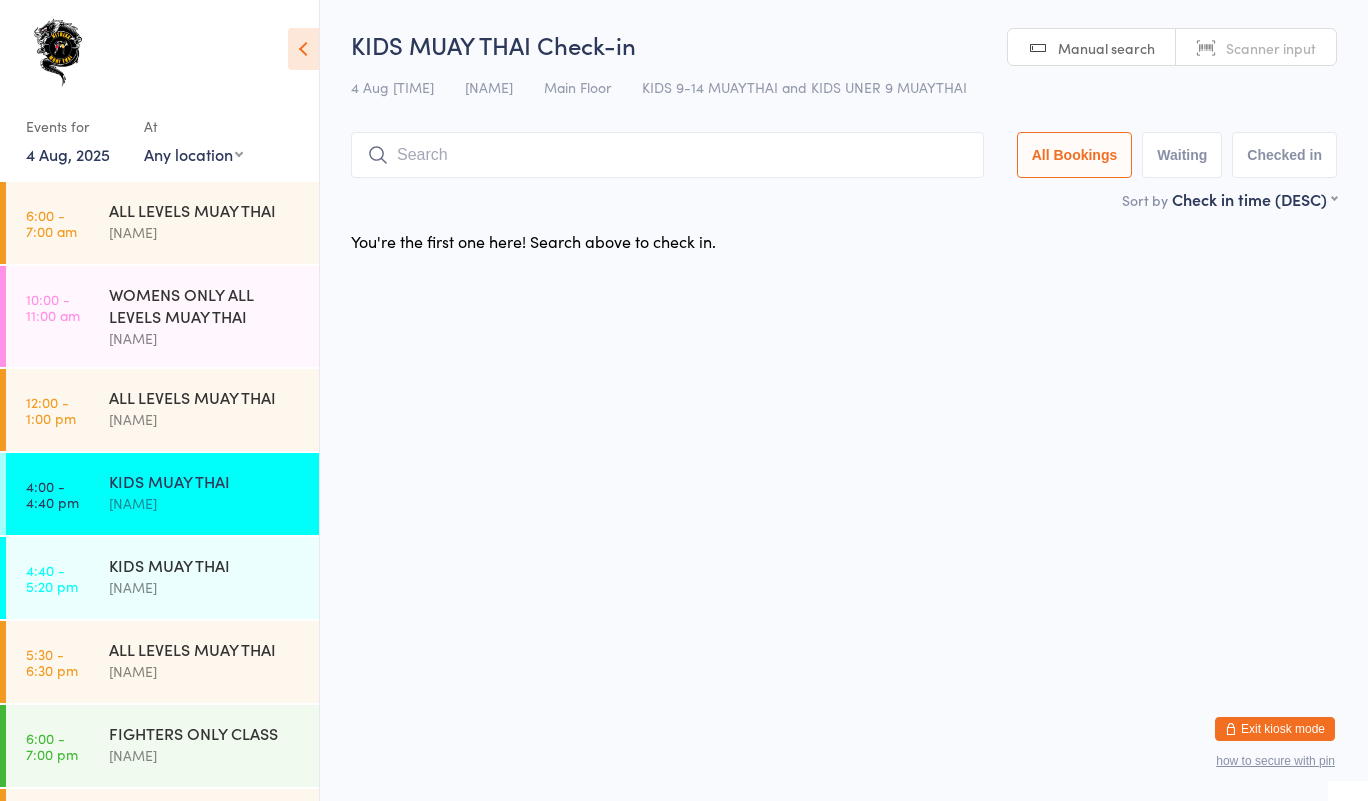 scroll, scrollTop: 261, scrollLeft: 0, axis: vertical 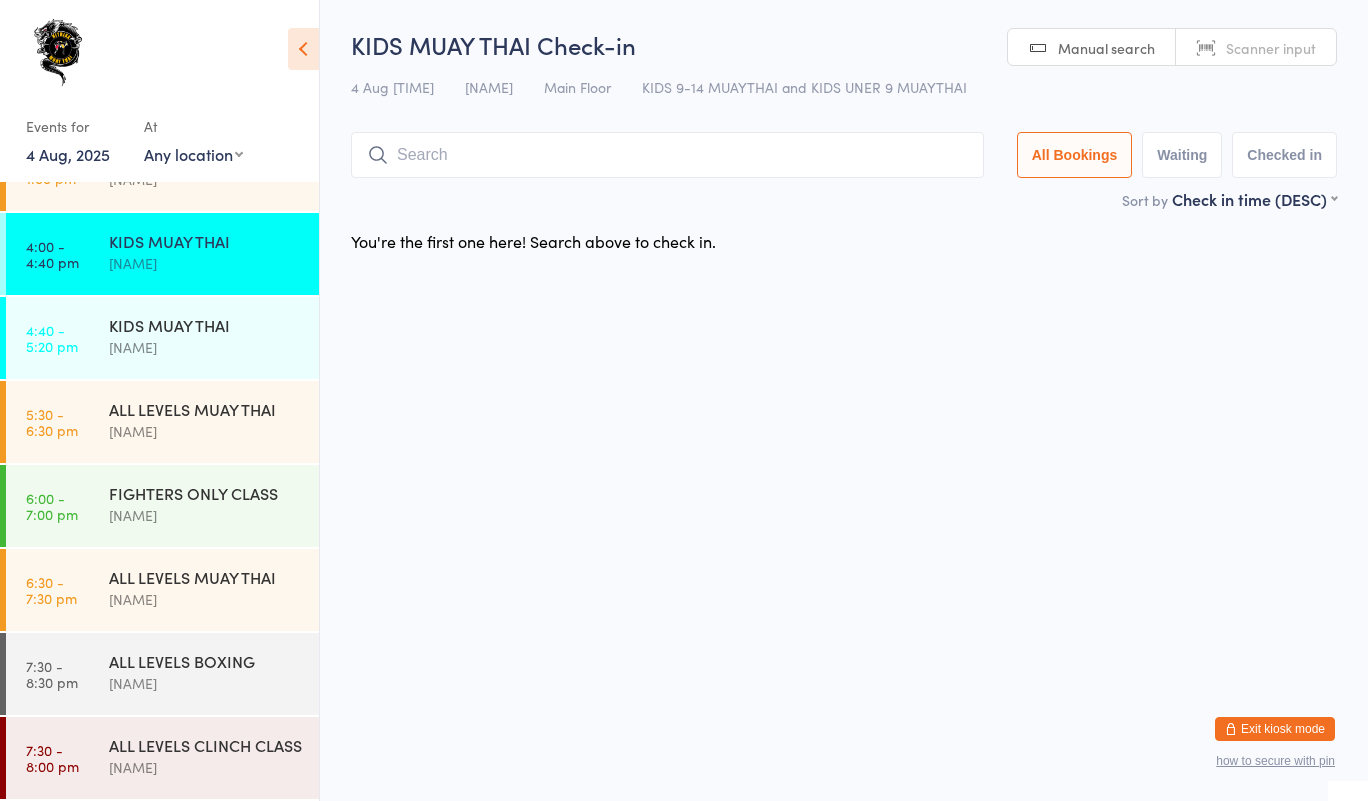 click at bounding box center [57, 52] 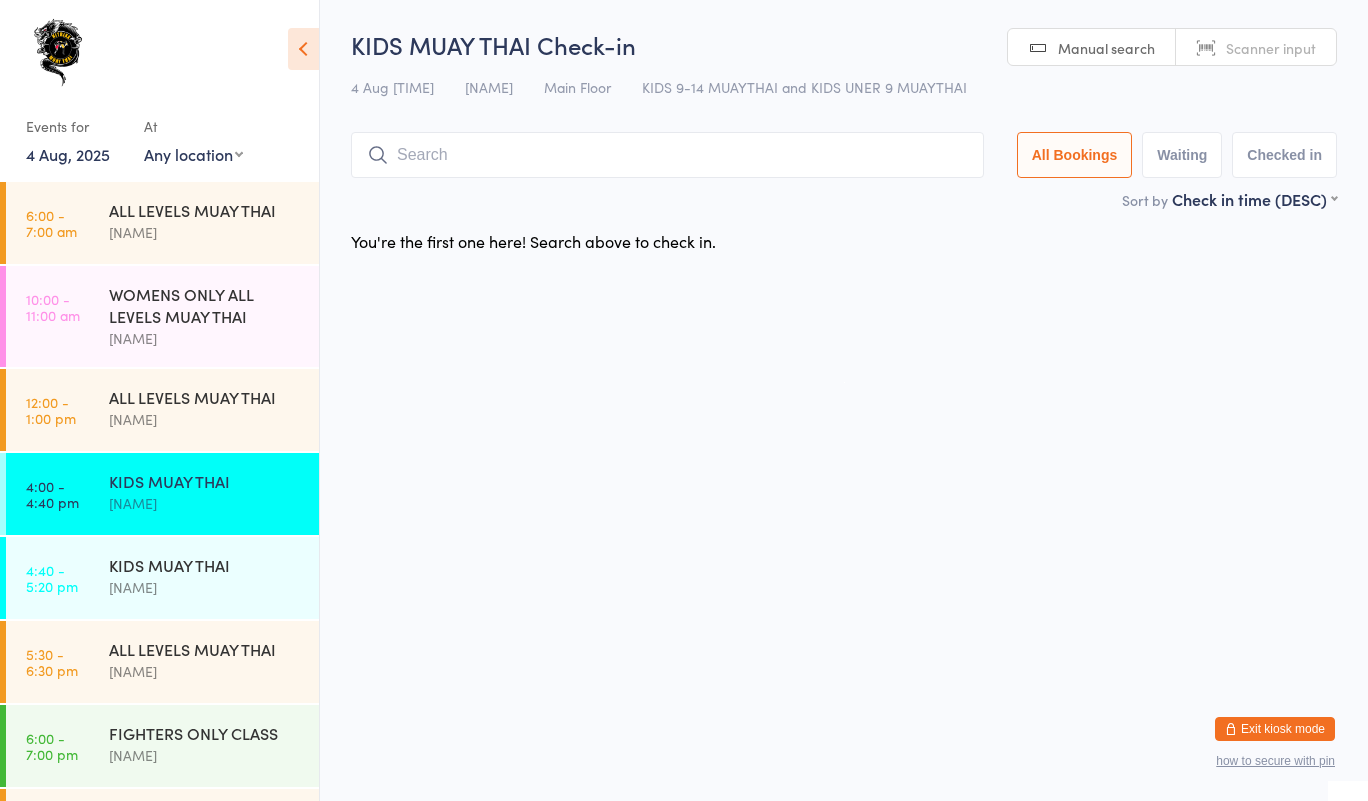 click on "[FIRST] [LAST]" at bounding box center [205, 232] 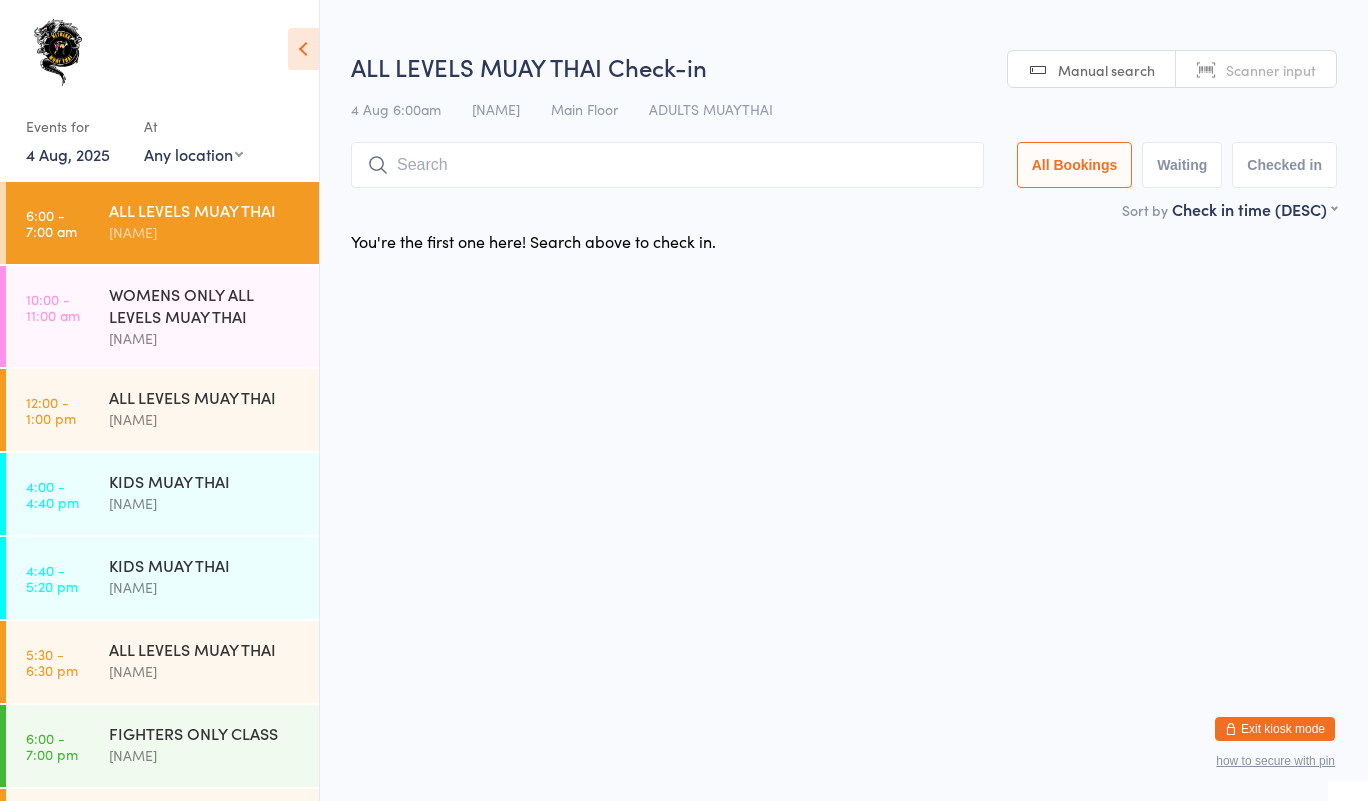 click on "You have now entered Kiosk Mode. Members will be able to check themselves in using the search field below. Click "Exit kiosk mode" below to exit Kiosk Mode at any time. Events for 4 Aug, 2025 4 Aug, 2025
August 2025
Sun Mon Tue Wed Thu Fri Sat
31
27
28
29
30
31
01
02
32
03
04
05
06
07
08
09
33
10
11
12
13
14
15
16
34
17
18
19
20
21
22
23
35" at bounding box center (684, 400) 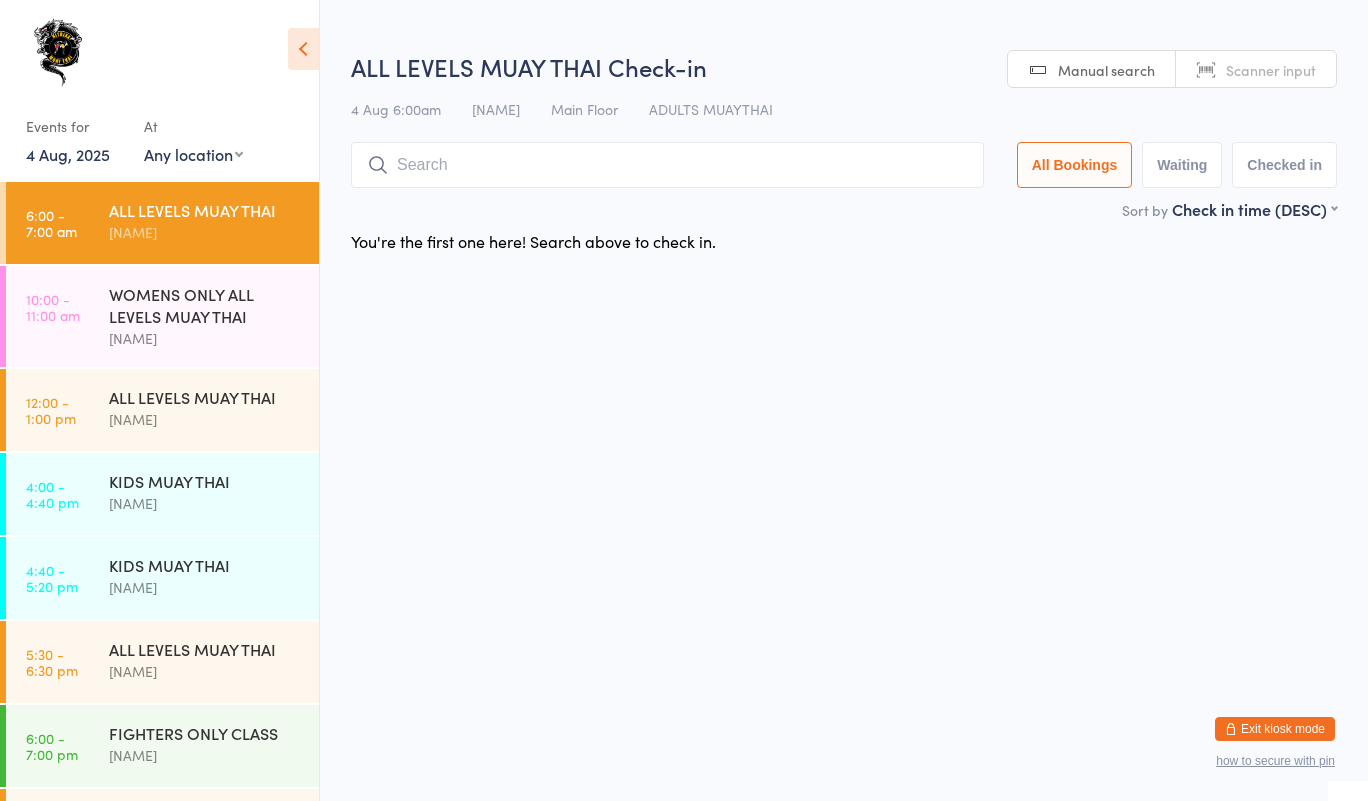 click on "Exit kiosk mode" at bounding box center [1275, 729] 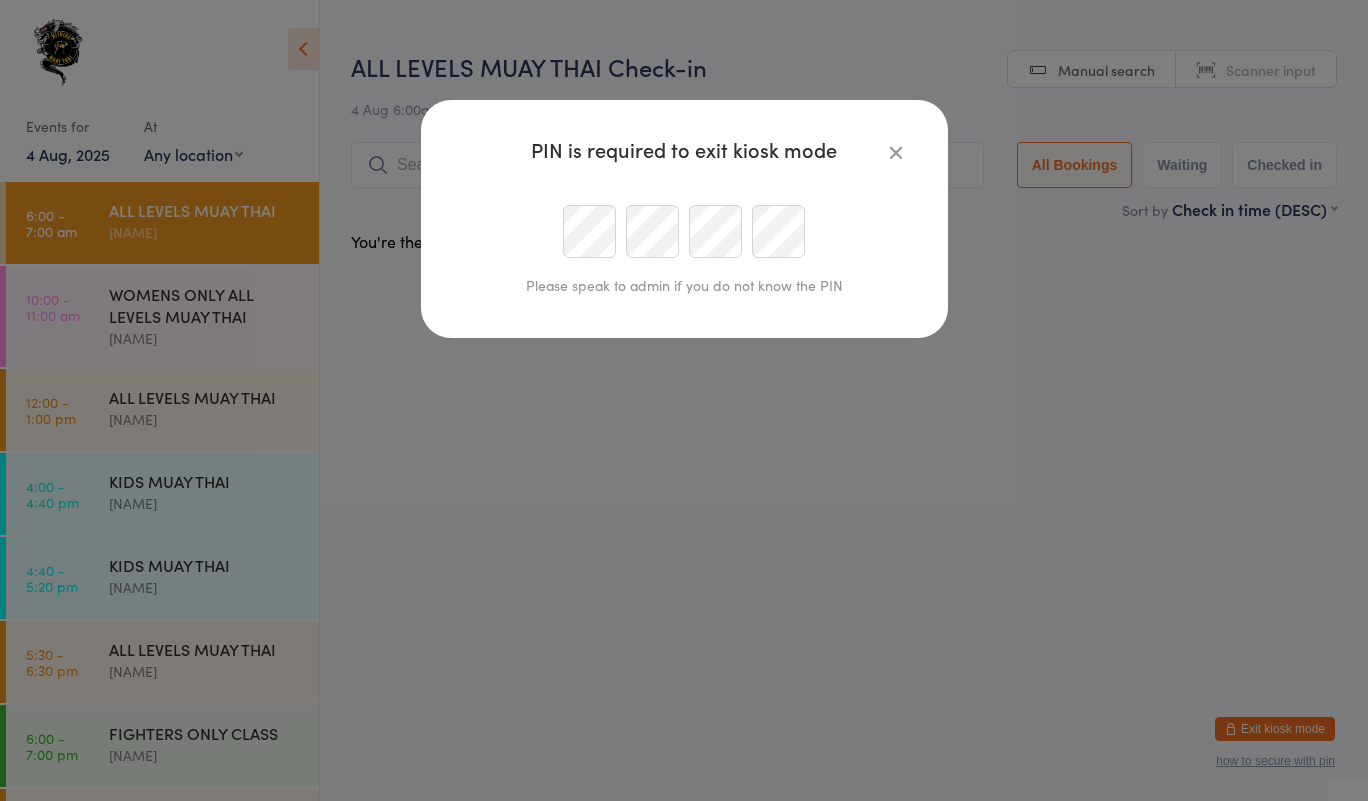 type on "nitrixx@live.com.au" 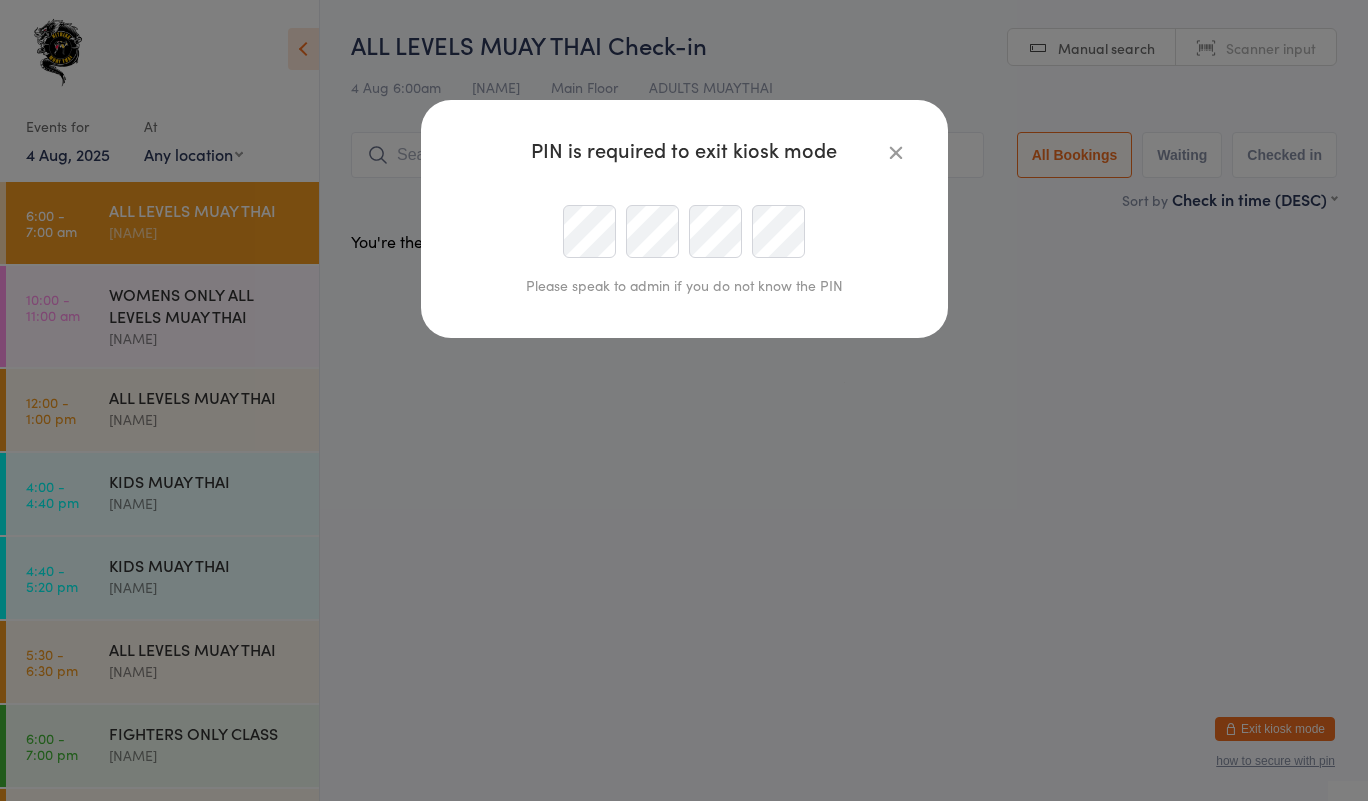 scroll, scrollTop: 0, scrollLeft: 0, axis: both 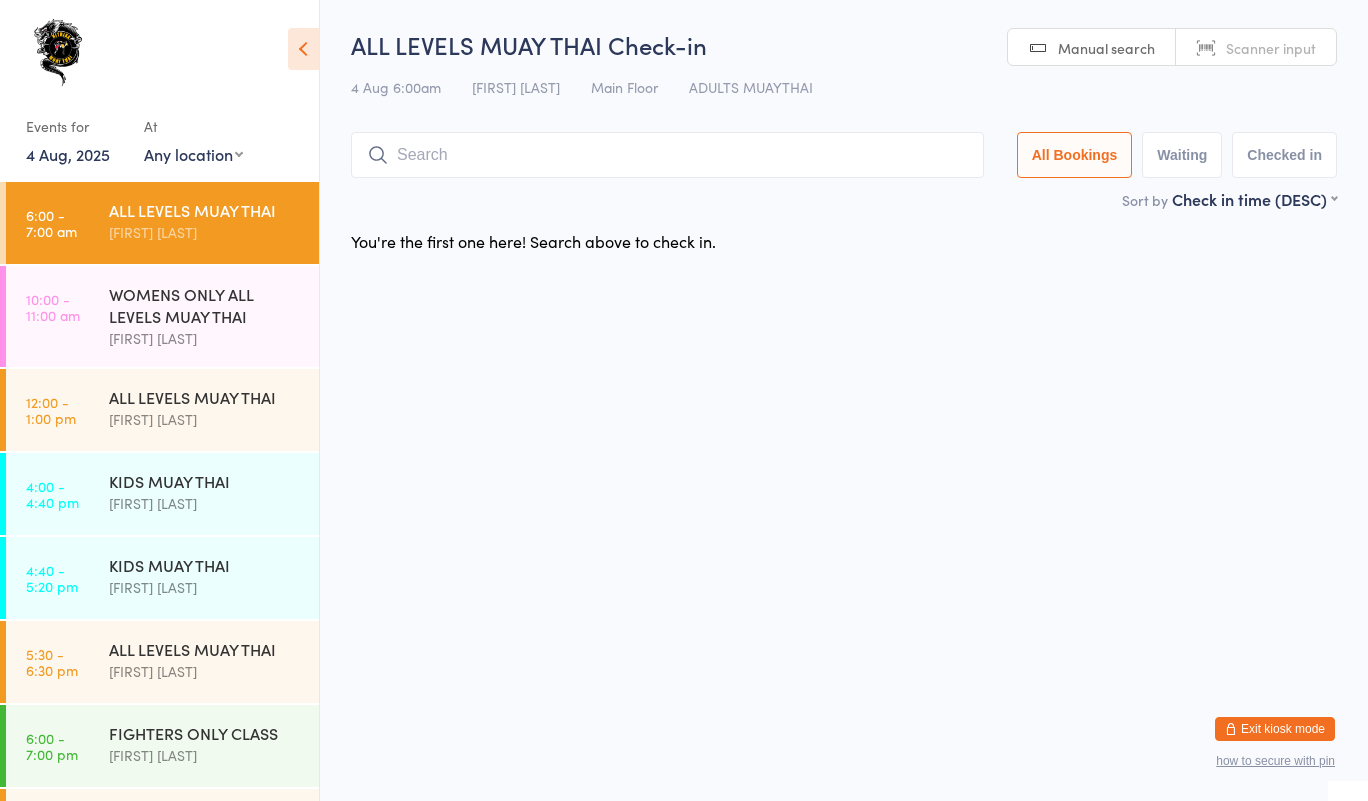 click on "Exit kiosk mode" at bounding box center (1275, 729) 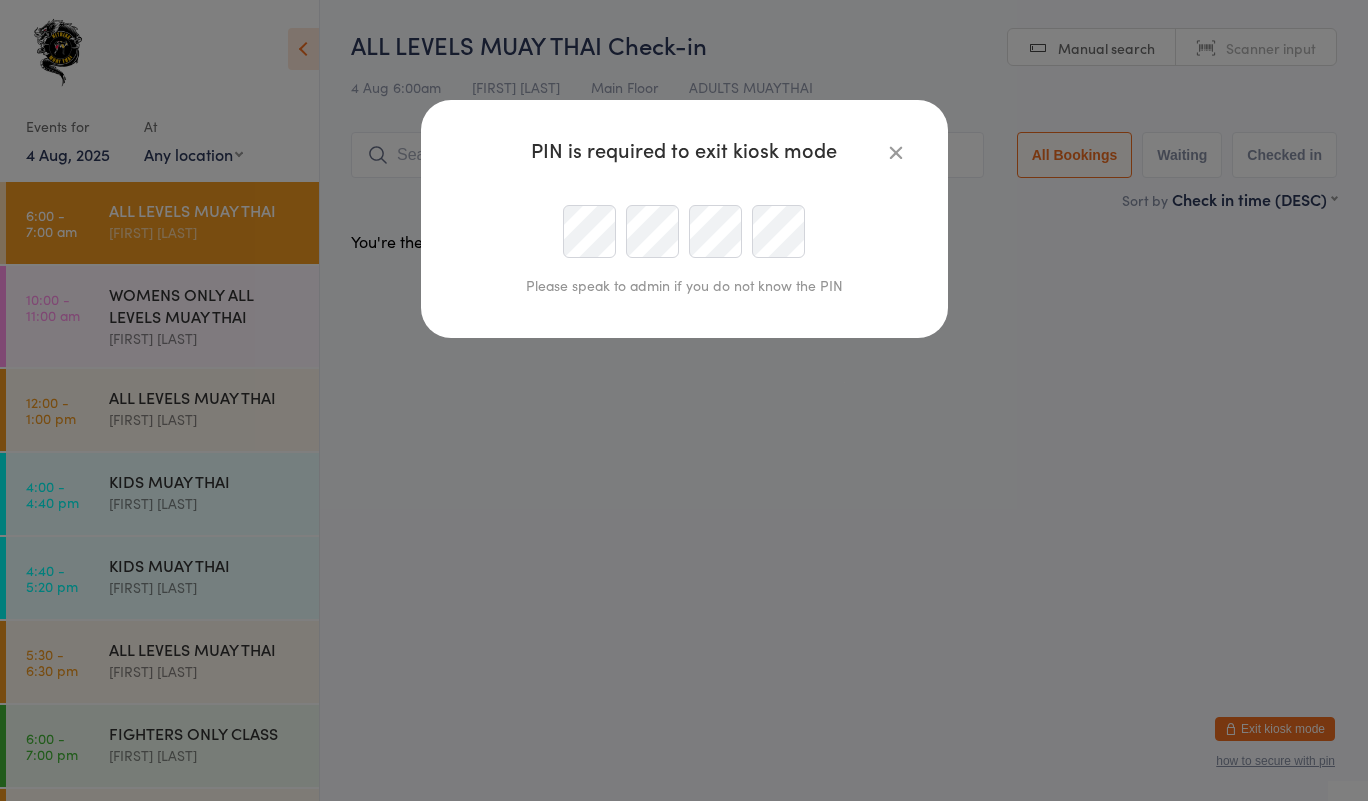 type on "nitrixx@live.com.au" 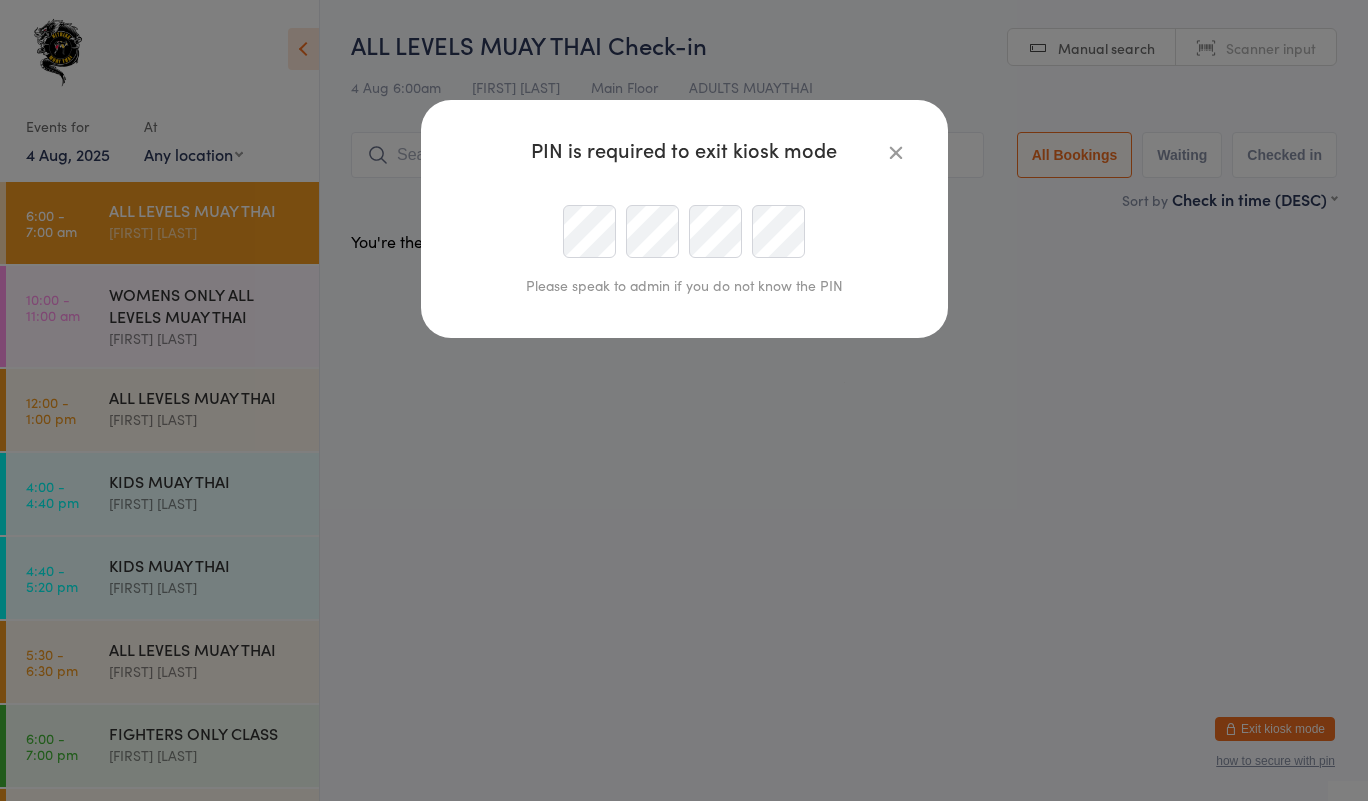 click at bounding box center (896, 152) 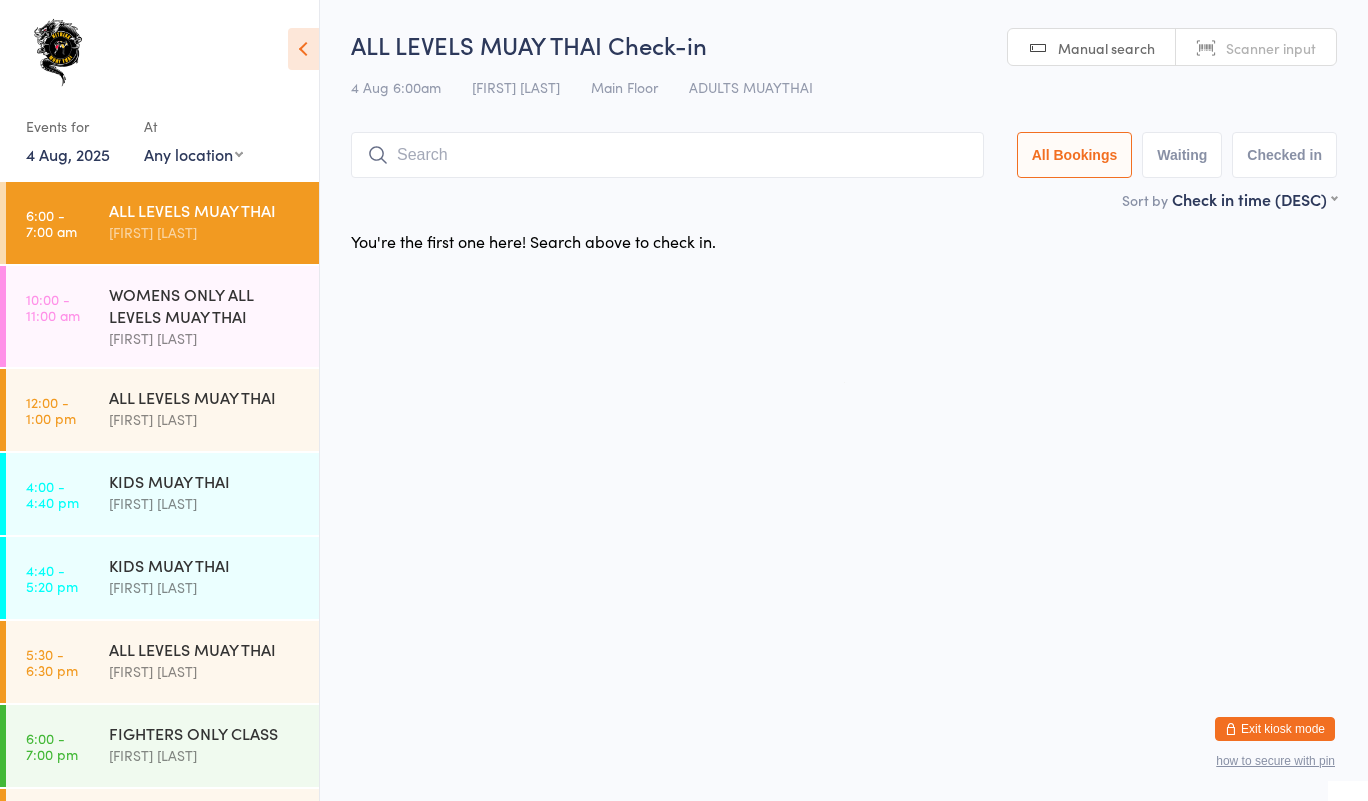 click on "how to secure with pin" at bounding box center [1275, 761] 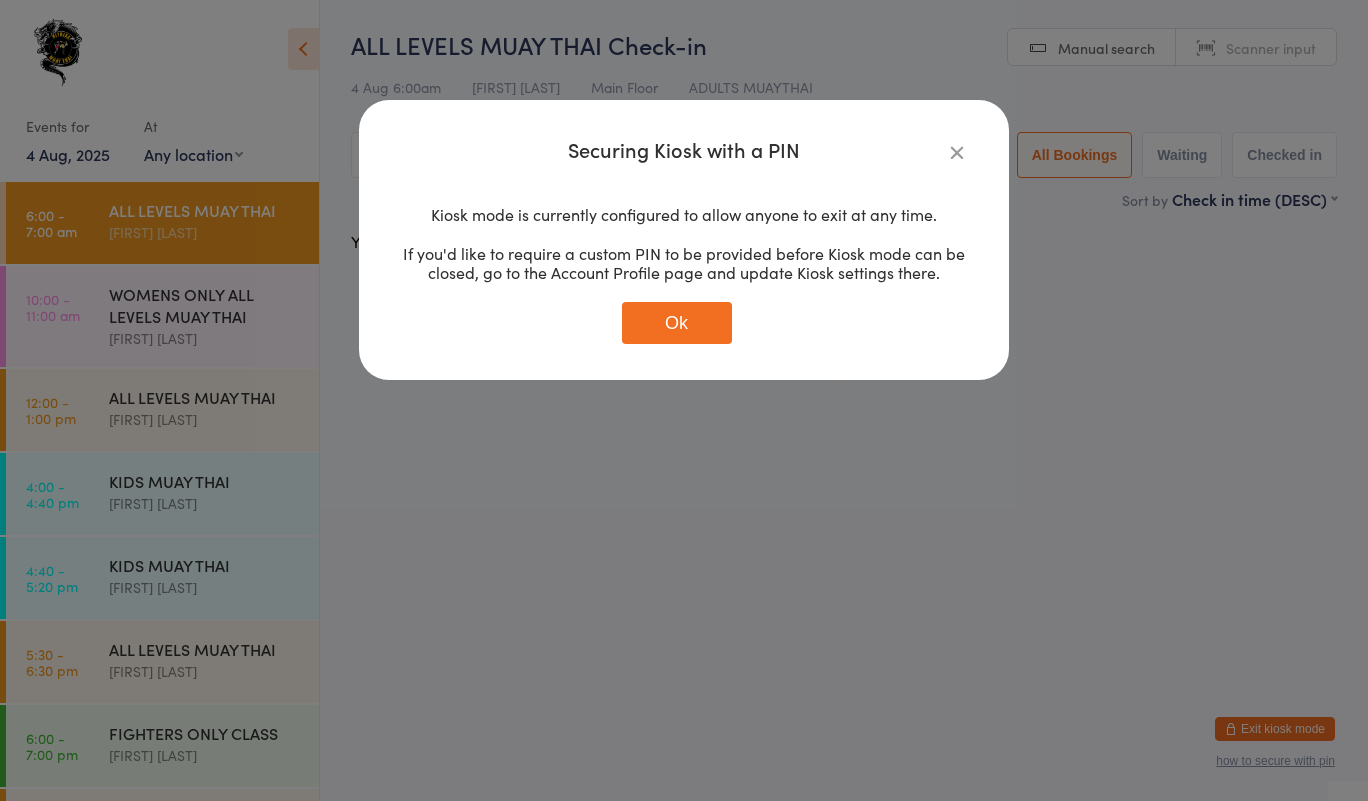click on "Ok" at bounding box center (677, 323) 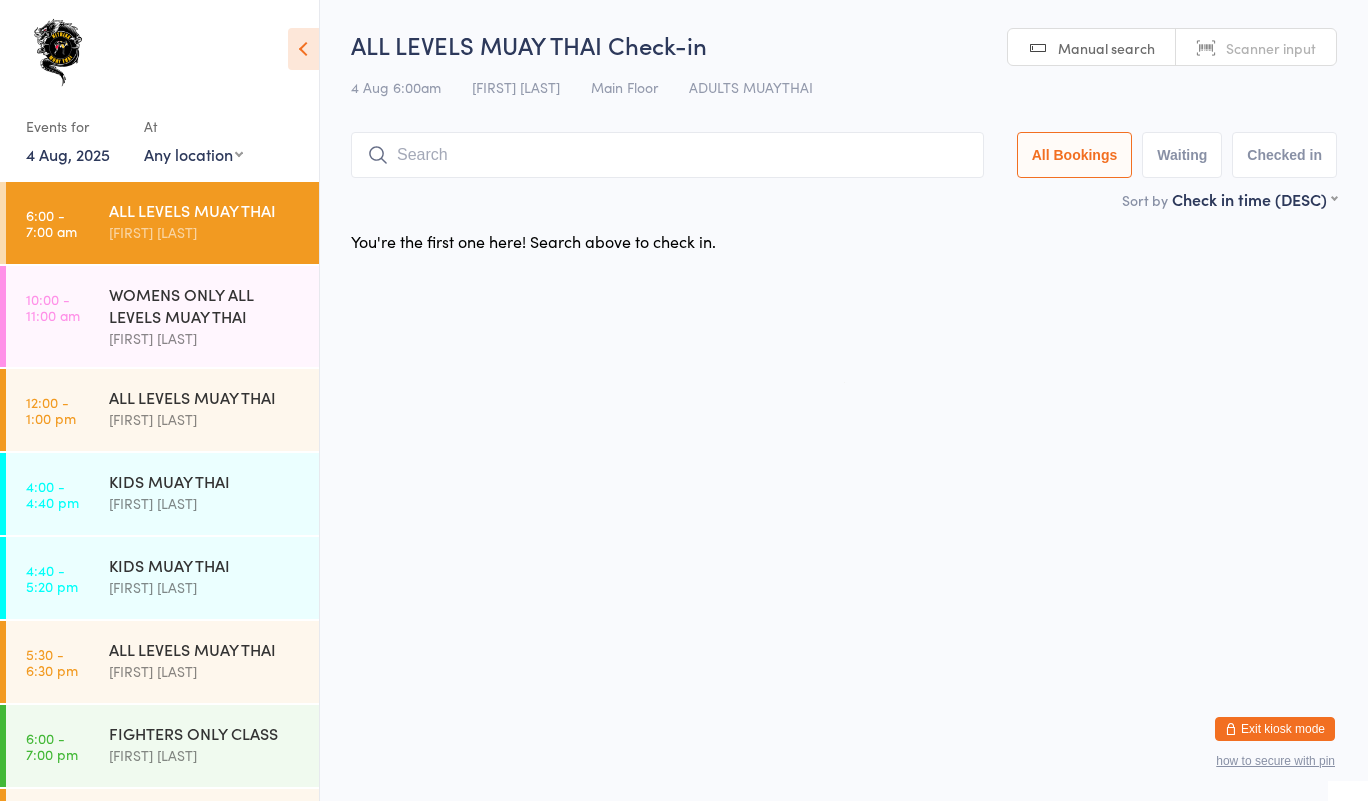 click on "Invalid PIN Events for 4 Aug, 2025 4 Aug, 2025
August 2025
Sun Mon Tue Wed Thu Fri Sat
31
27
28
29
30
31
01
02
32
03
04
05
06
07
08
09
33
10
11
12
13
14
15
16
34
17
18
19
20
21
22
23
35
24
25
26
27
28
29
30 36" at bounding box center (684, 400) 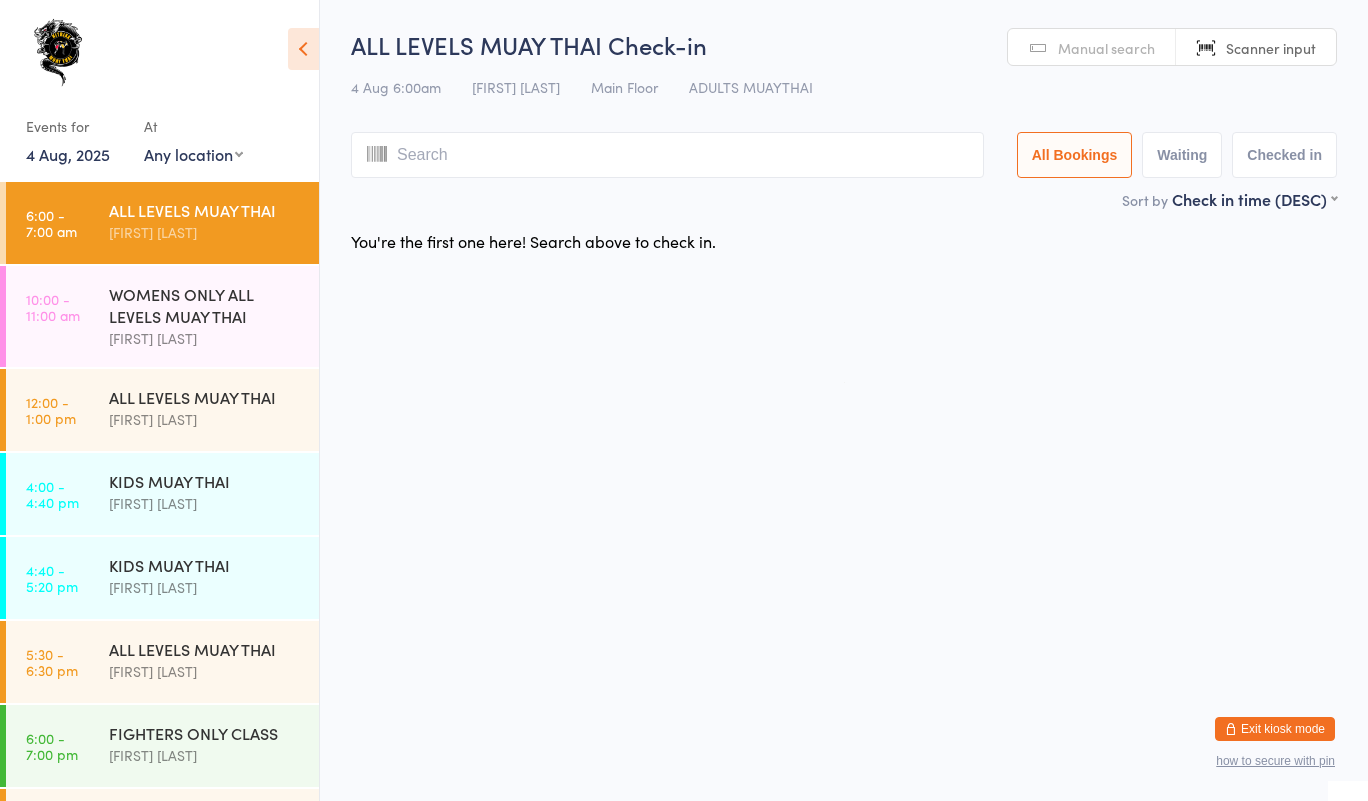 click on "Exit kiosk mode" at bounding box center (1275, 729) 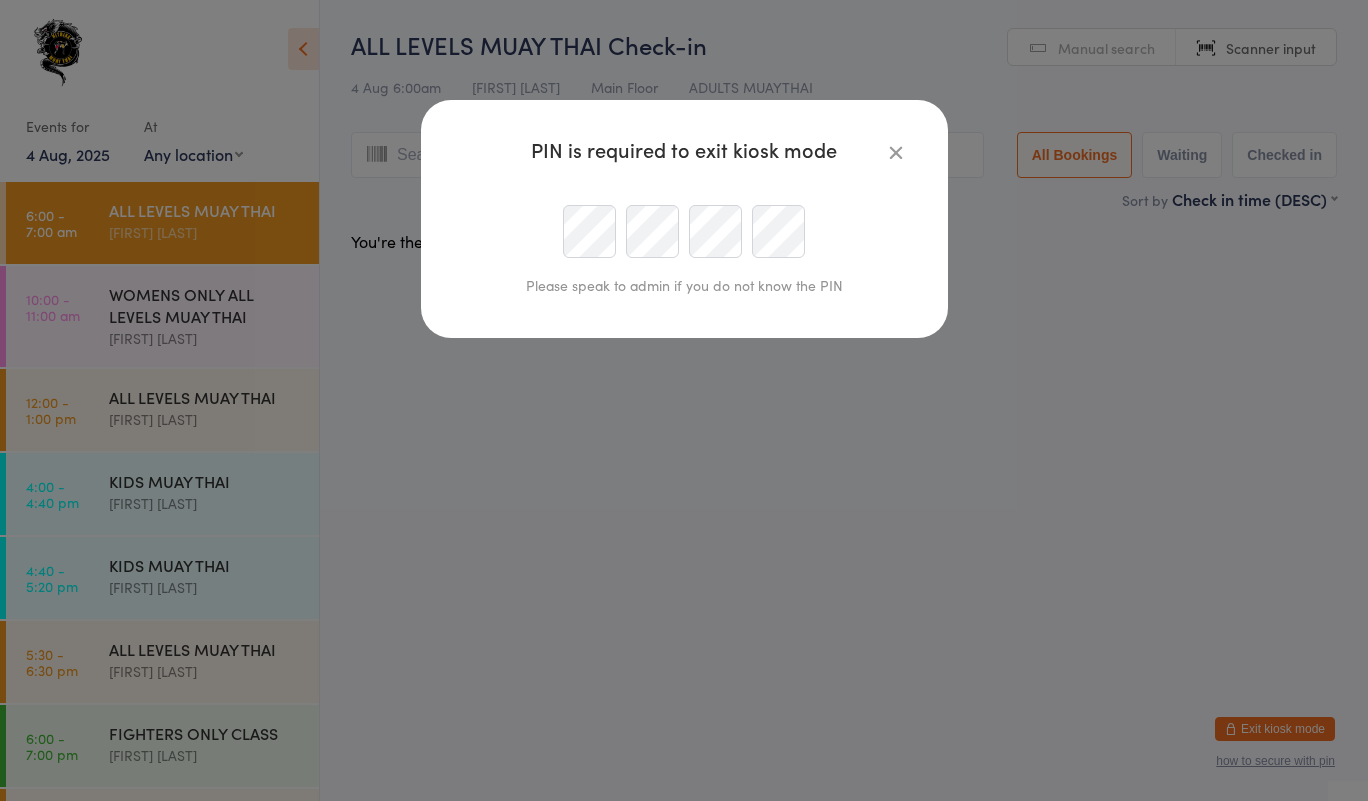 click on "PIN is required to exit kiosk mode
Please speak to admin if you do not know the PIN" at bounding box center [684, 400] 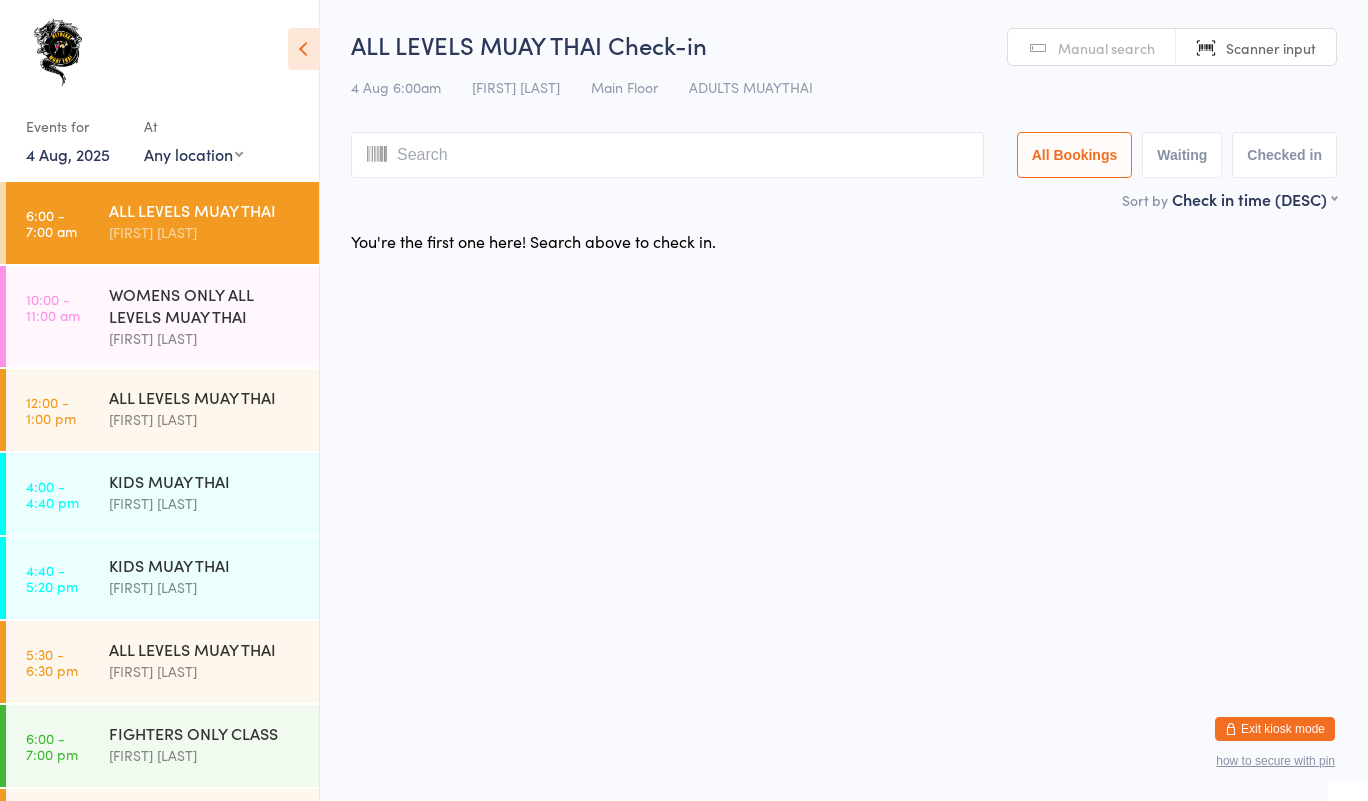 click on "Exit kiosk mode" at bounding box center [1275, 729] 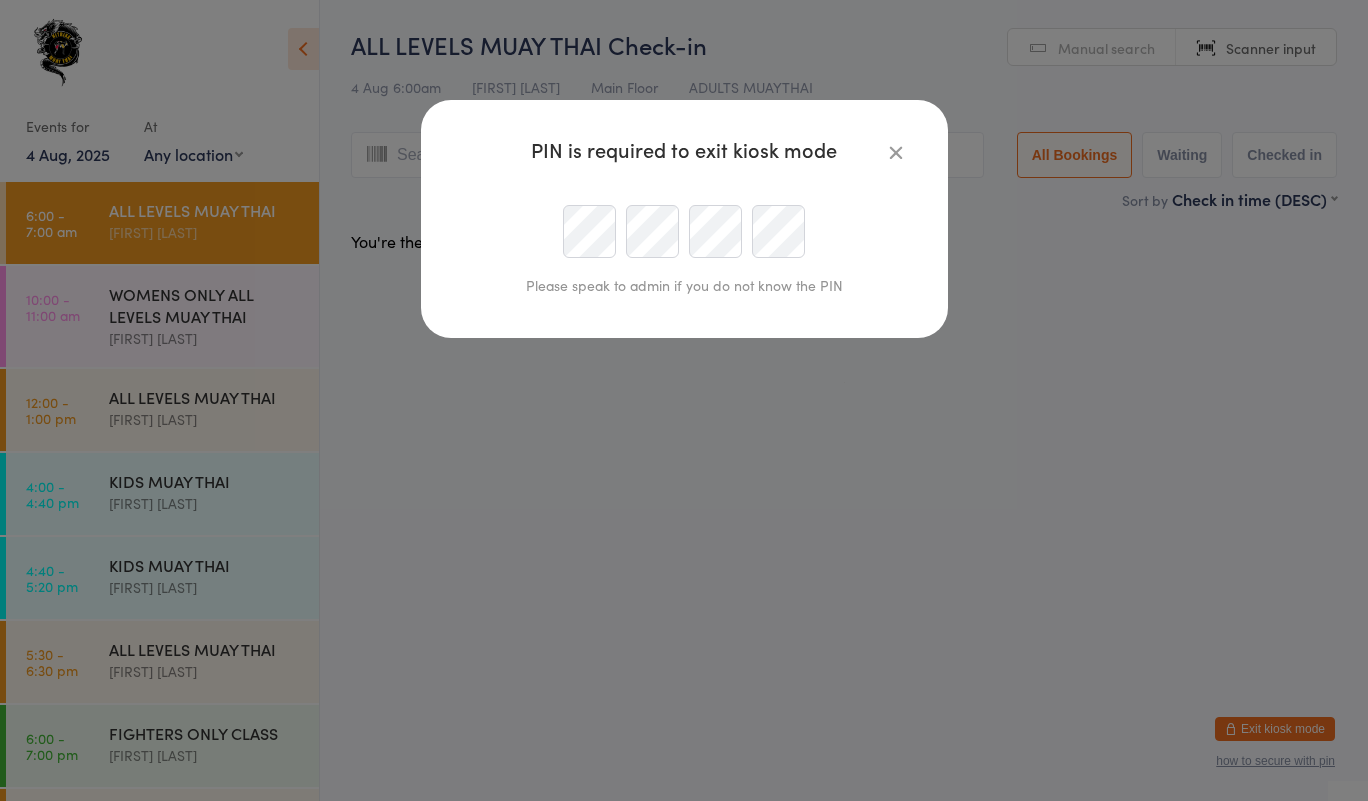 click on "PIN is required to exit kiosk mode
Please speak to admin if you do not know the PIN" at bounding box center (684, 400) 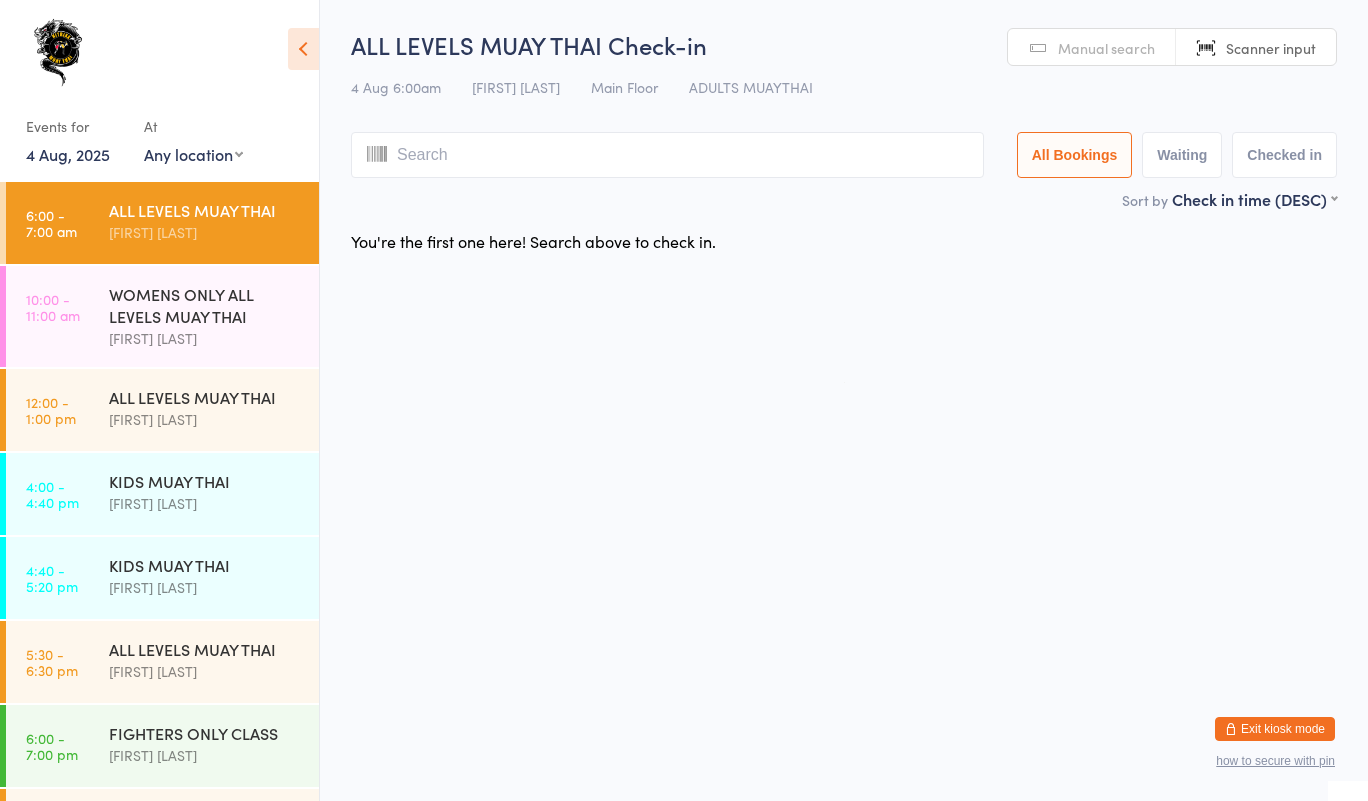 click on "how to secure with pin" at bounding box center [1275, 761] 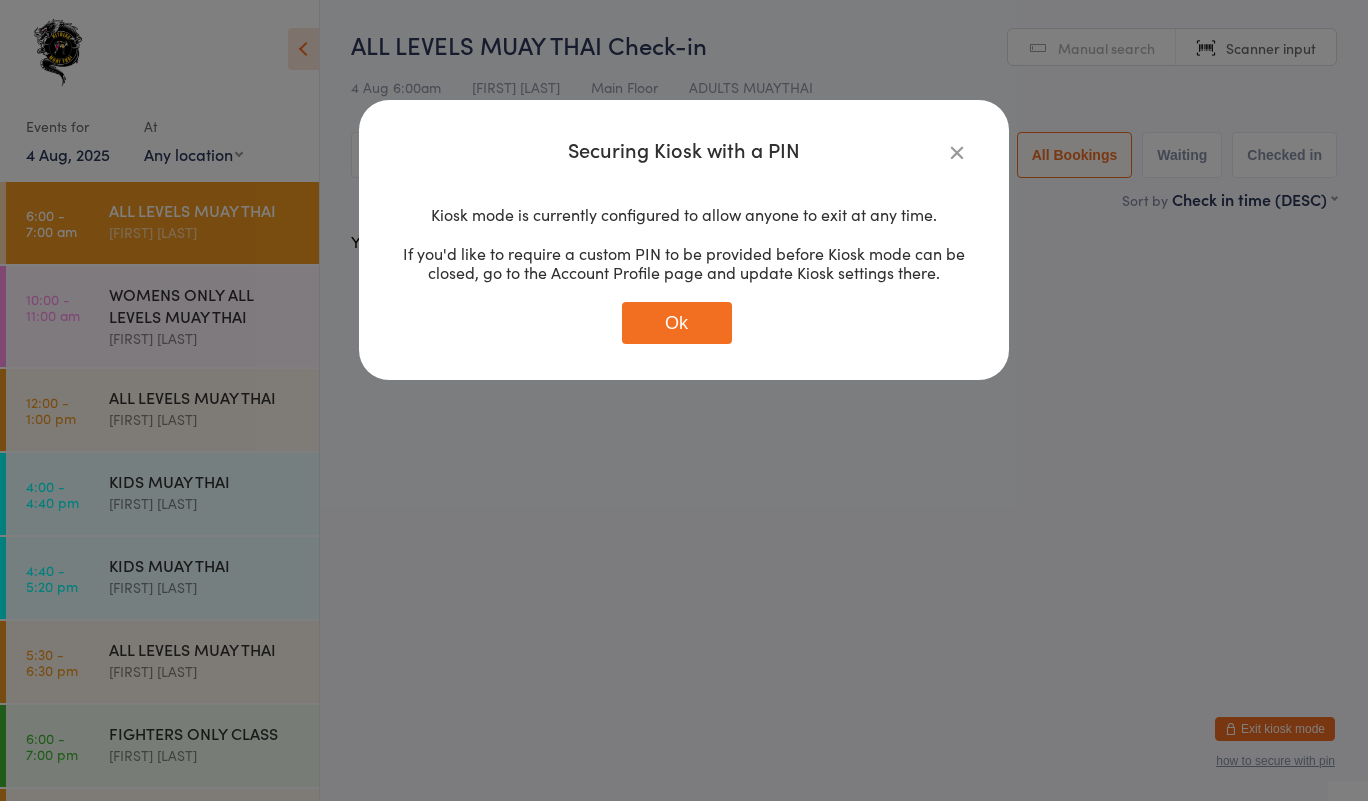 click on "Ok" at bounding box center (677, 323) 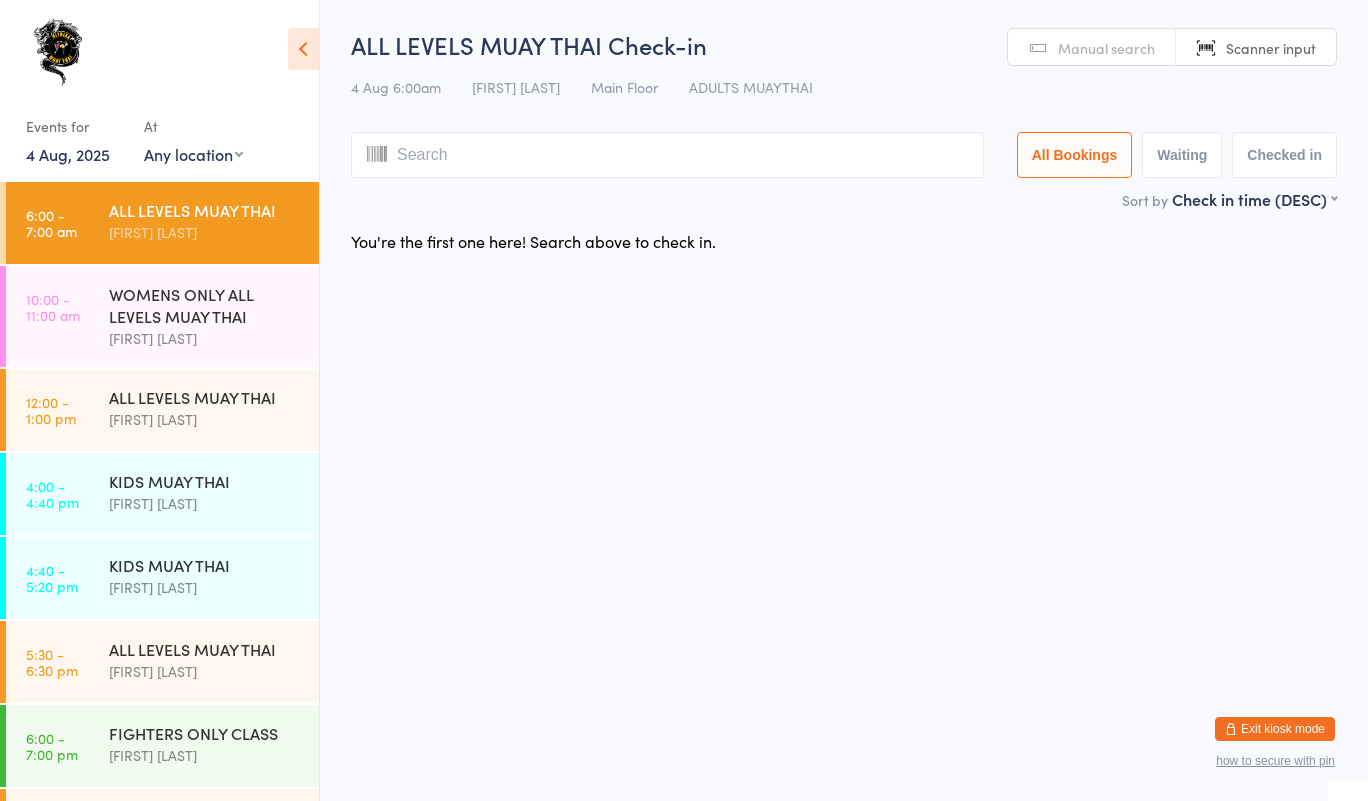 click on "Exit kiosk mode" at bounding box center [1275, 729] 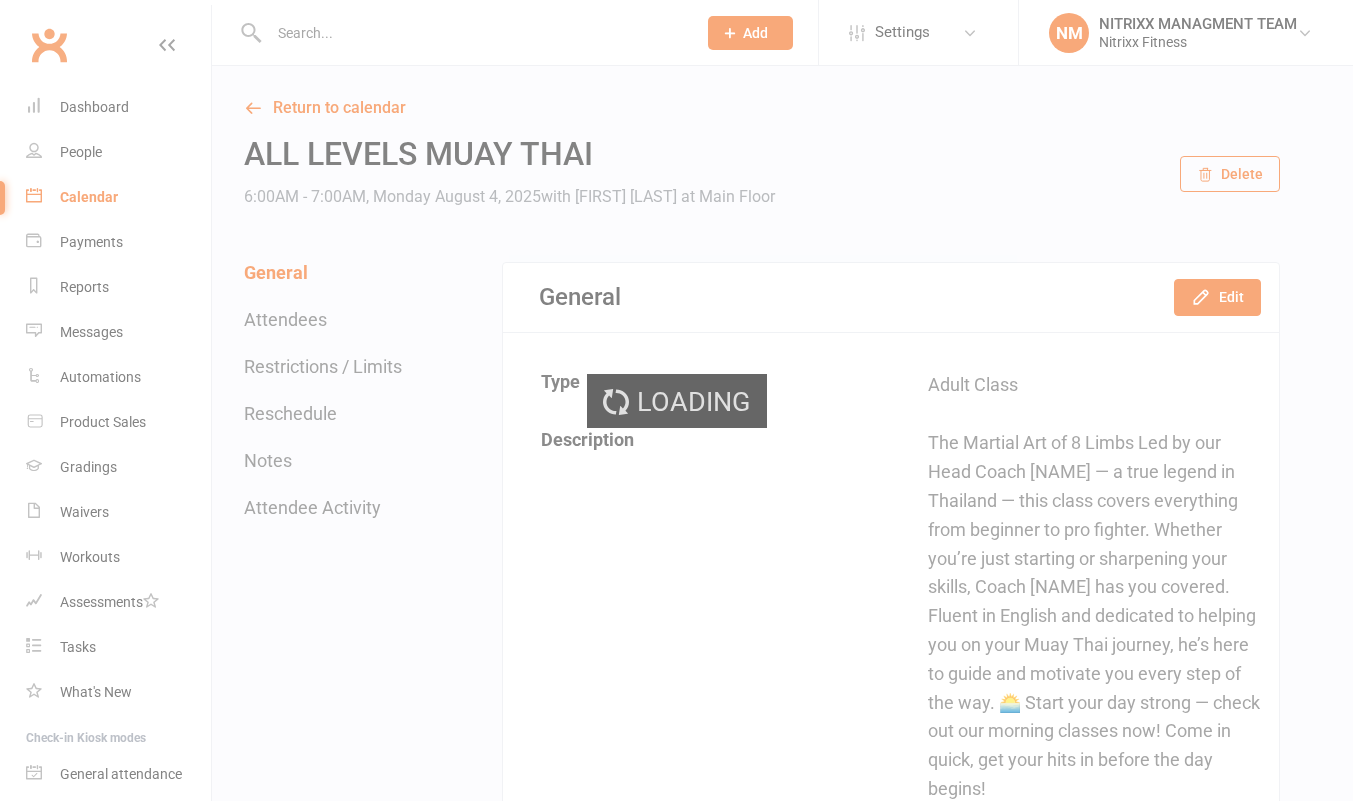 scroll, scrollTop: 0, scrollLeft: 0, axis: both 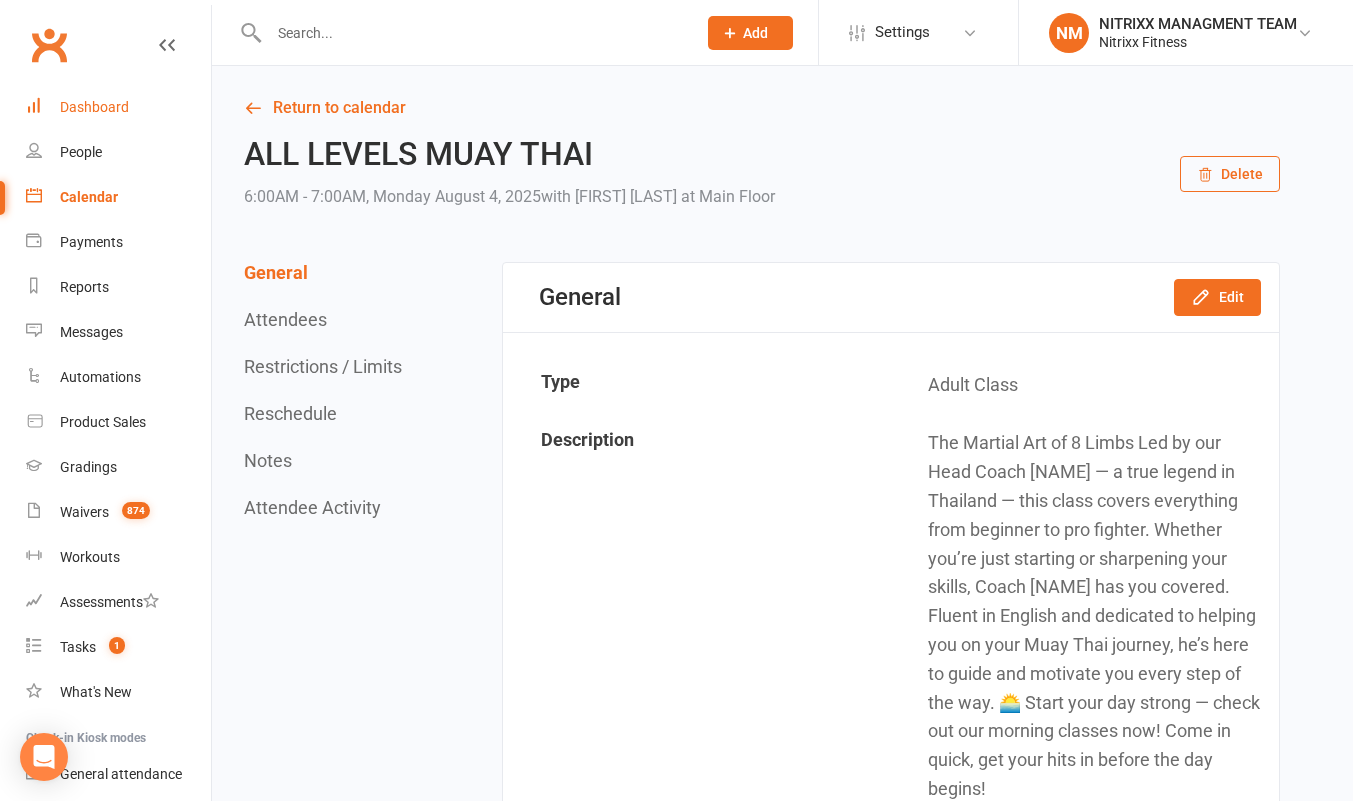 click on "Dashboard" at bounding box center [118, 107] 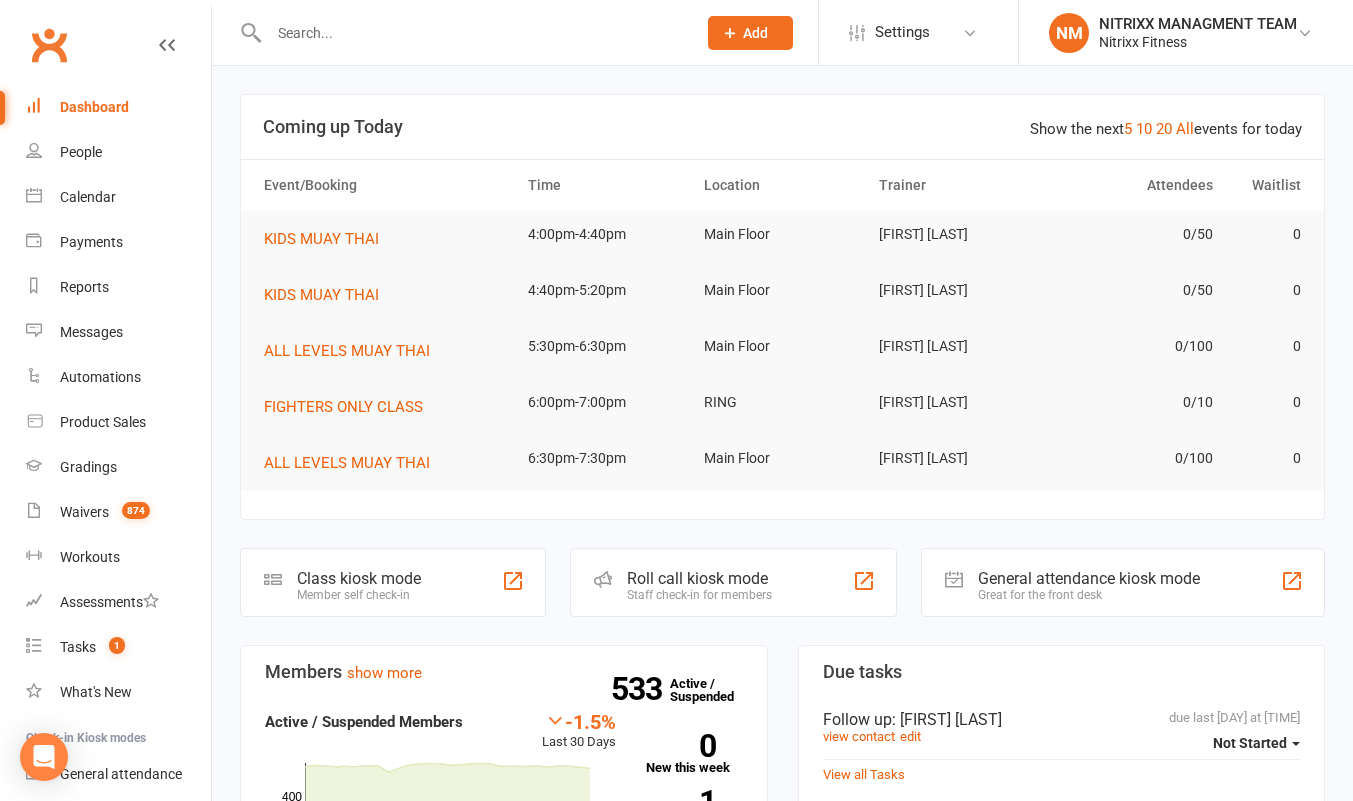 click on "Great for the front desk" 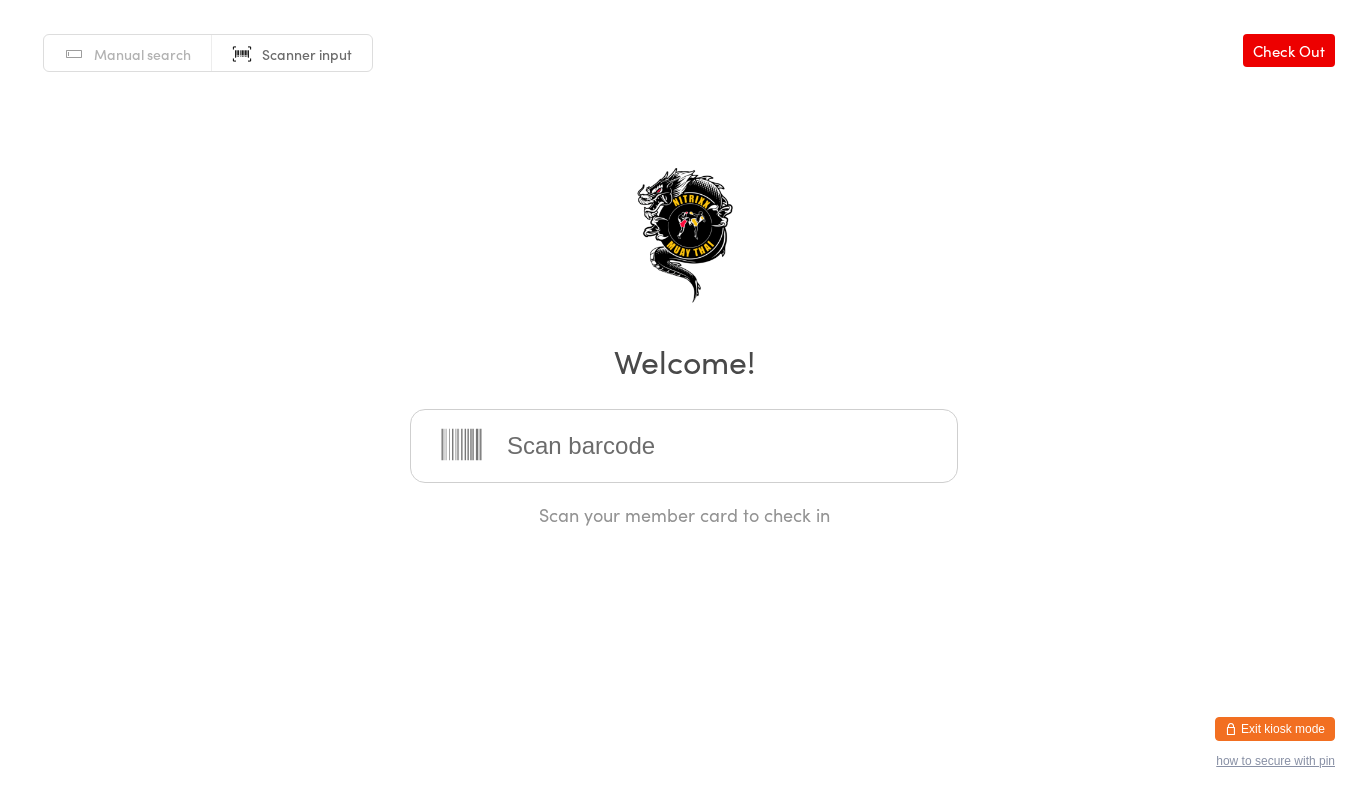 scroll, scrollTop: 0, scrollLeft: 0, axis: both 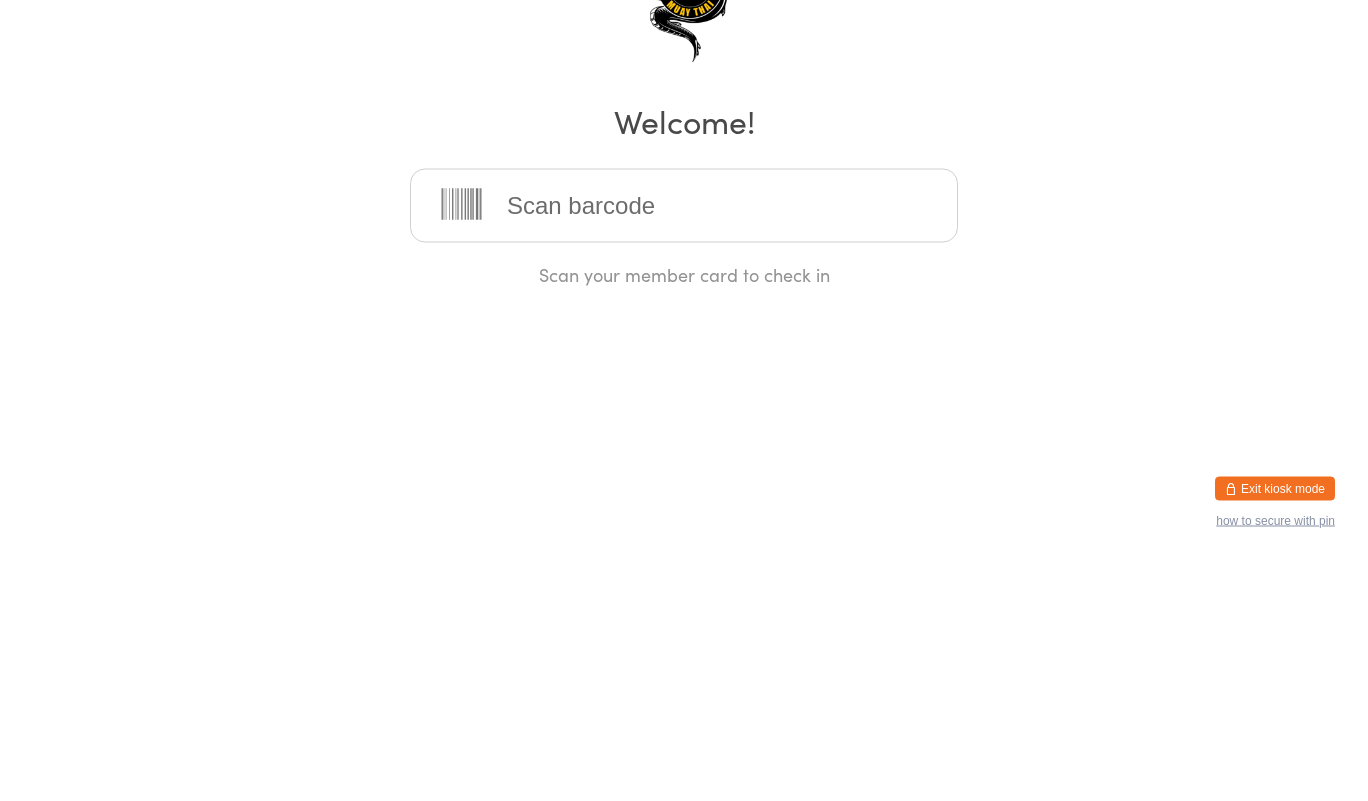 click on "You have now entered Kiosk Mode. Members will be able to check themselves in using the search field below. Click "Exit kiosk mode" below to exit Kiosk Mode at any time. Manual search Scanner input Check Out Welcome! Scan your member card to check in Exit kiosk mode how to secure with pin" at bounding box center [684, 400] 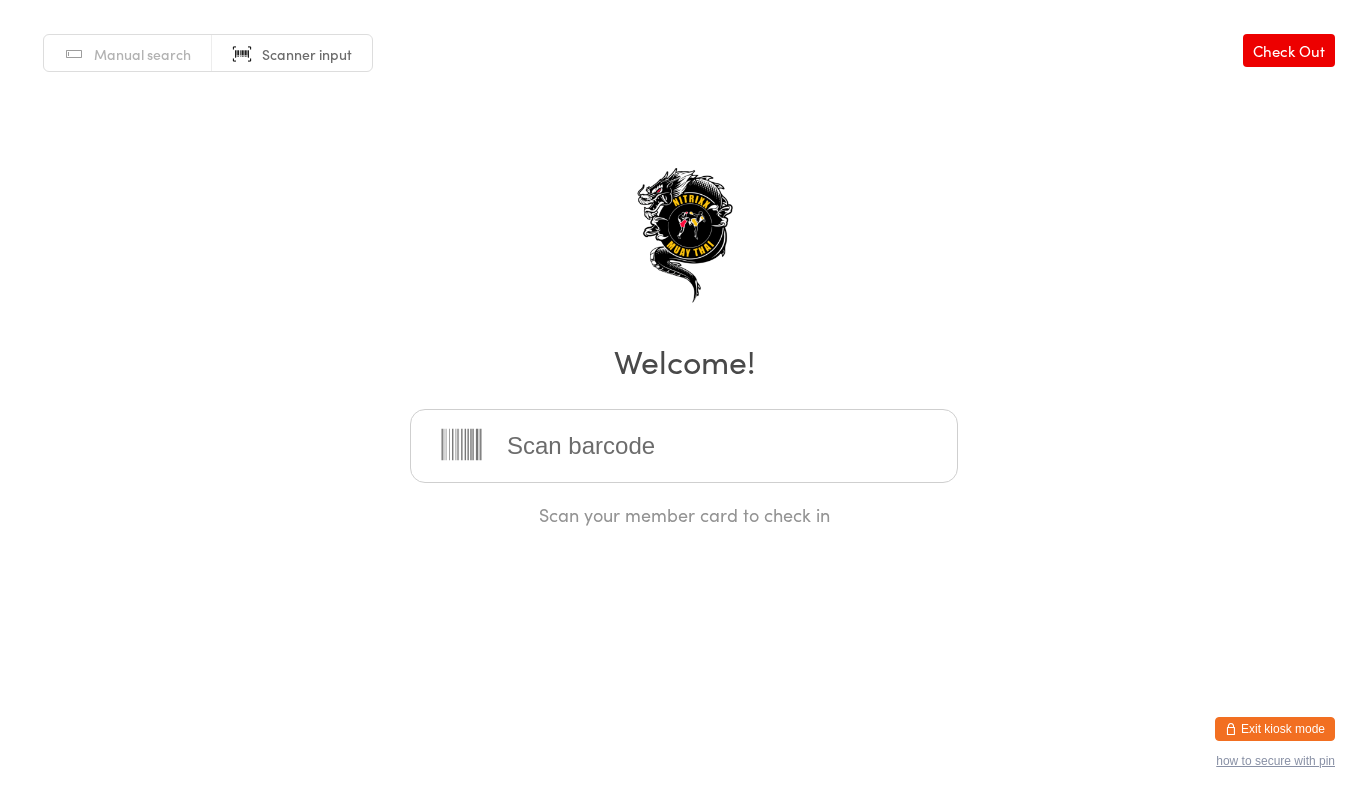 click on "Scanner input" at bounding box center (307, 54) 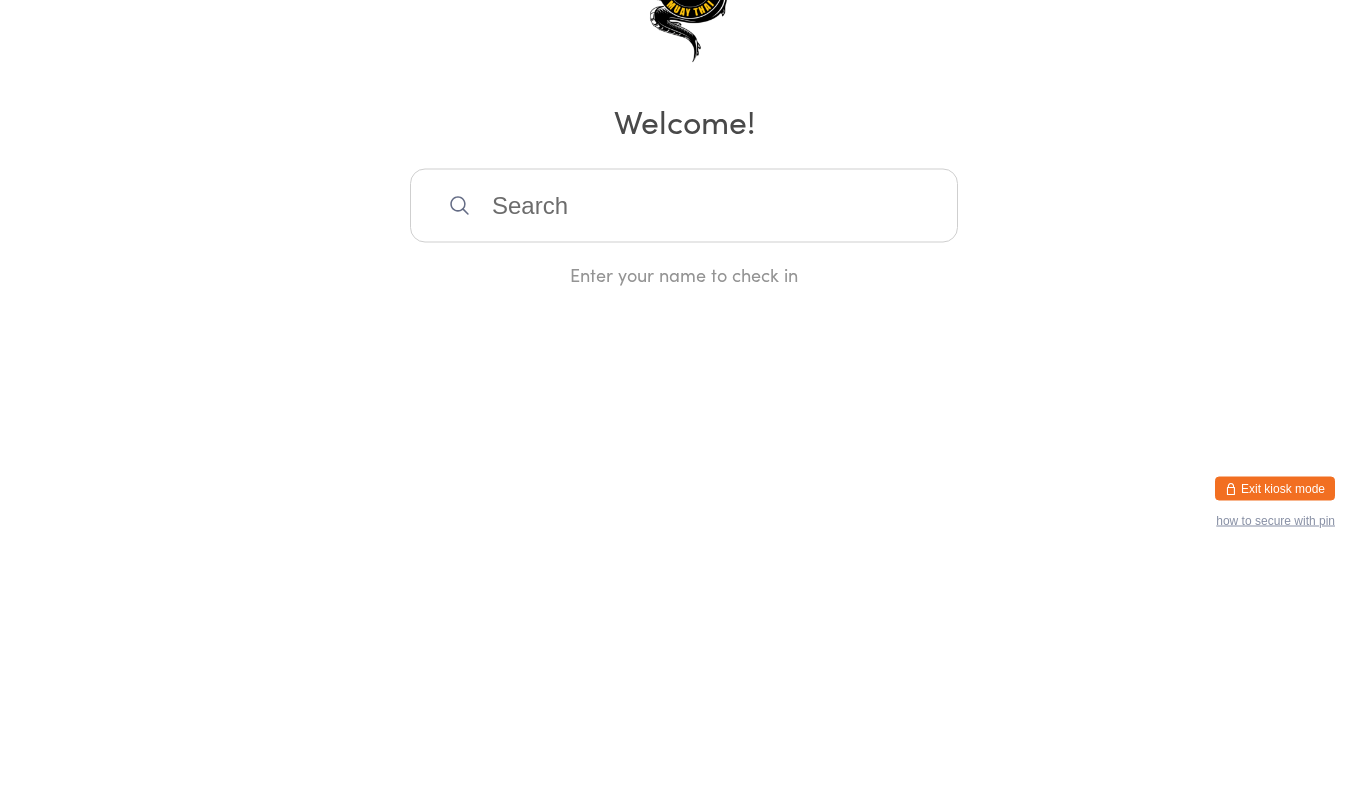 click on "Manual search Scanner input Check Out Welcome! Enter your name to check in" at bounding box center (684, 263) 